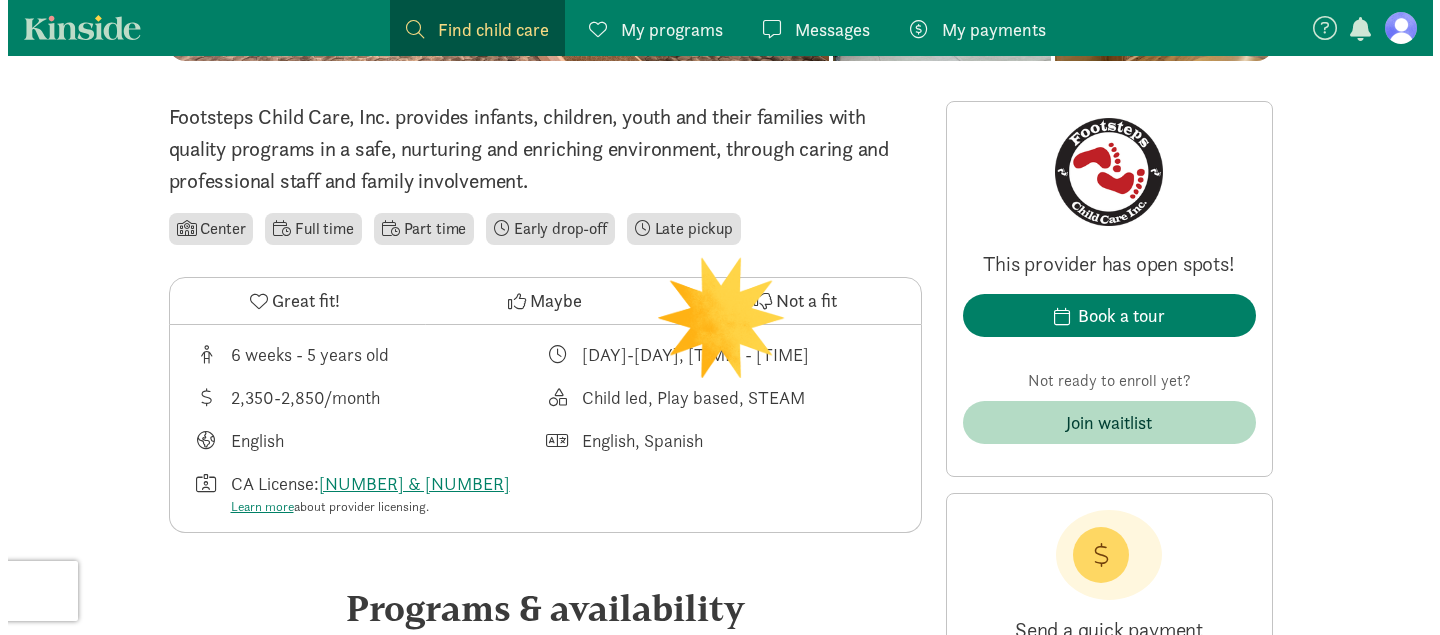 scroll, scrollTop: 487, scrollLeft: 0, axis: vertical 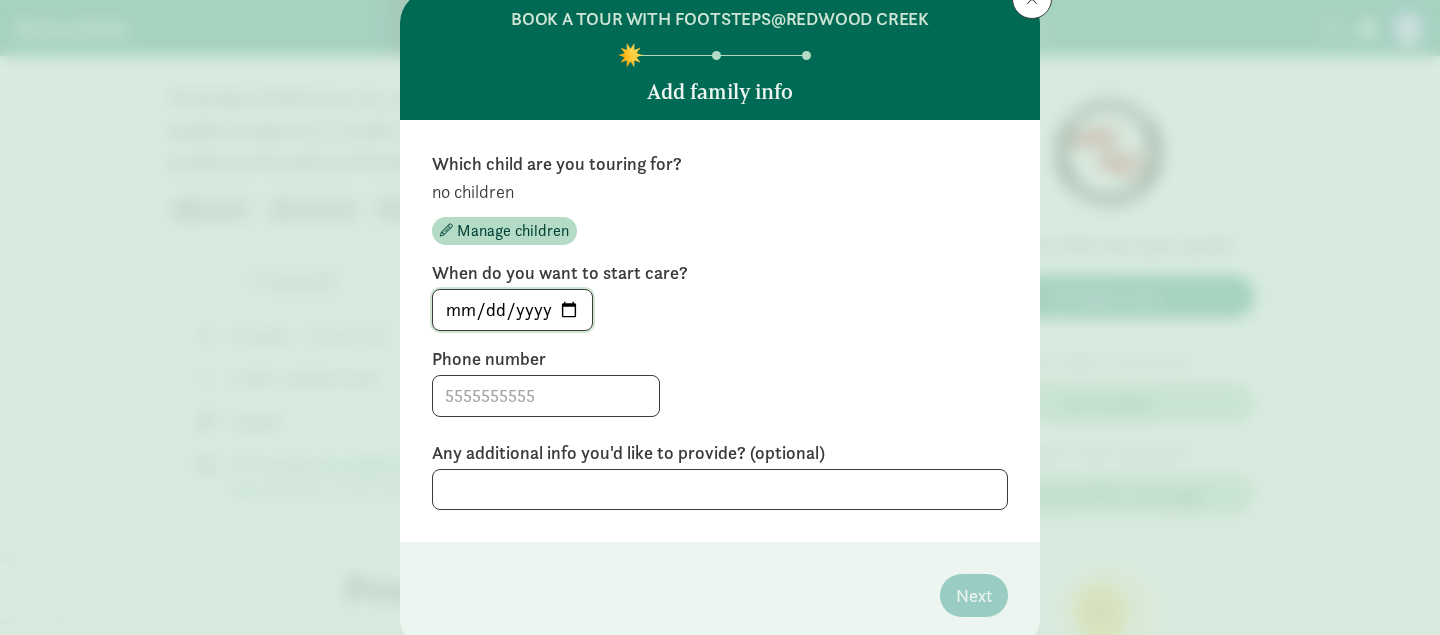 click on "[DATE]" 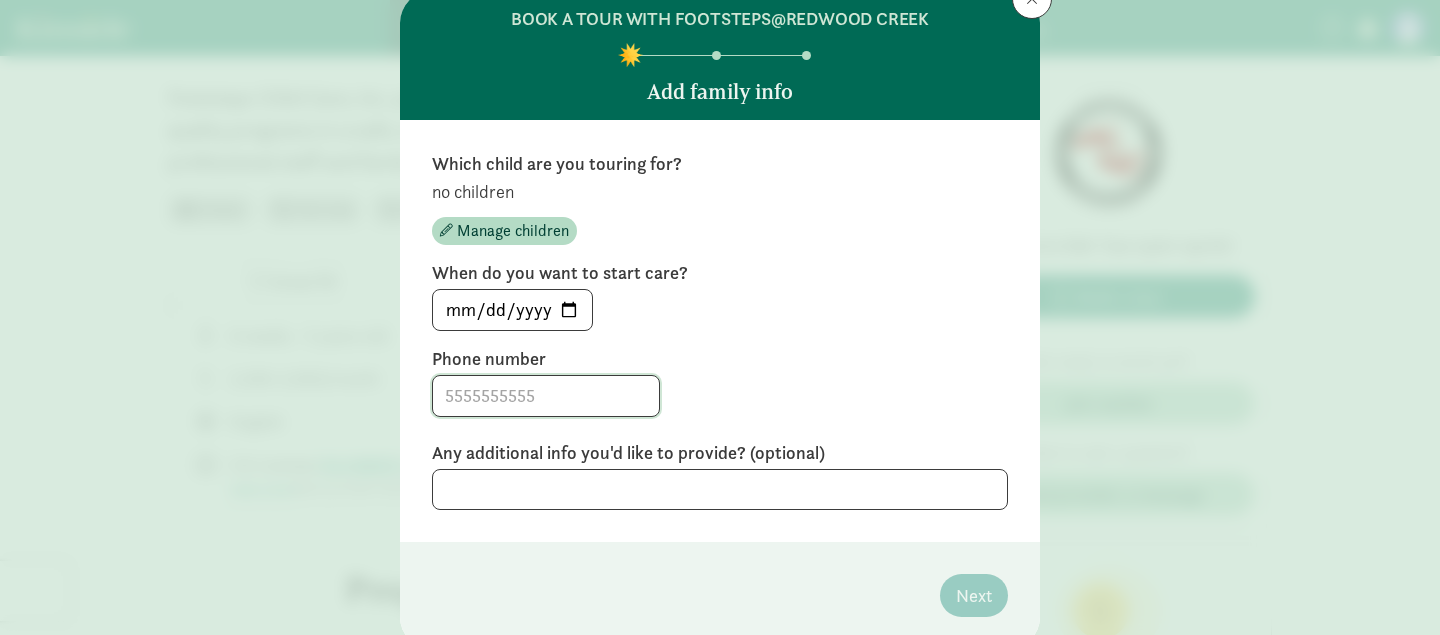 click 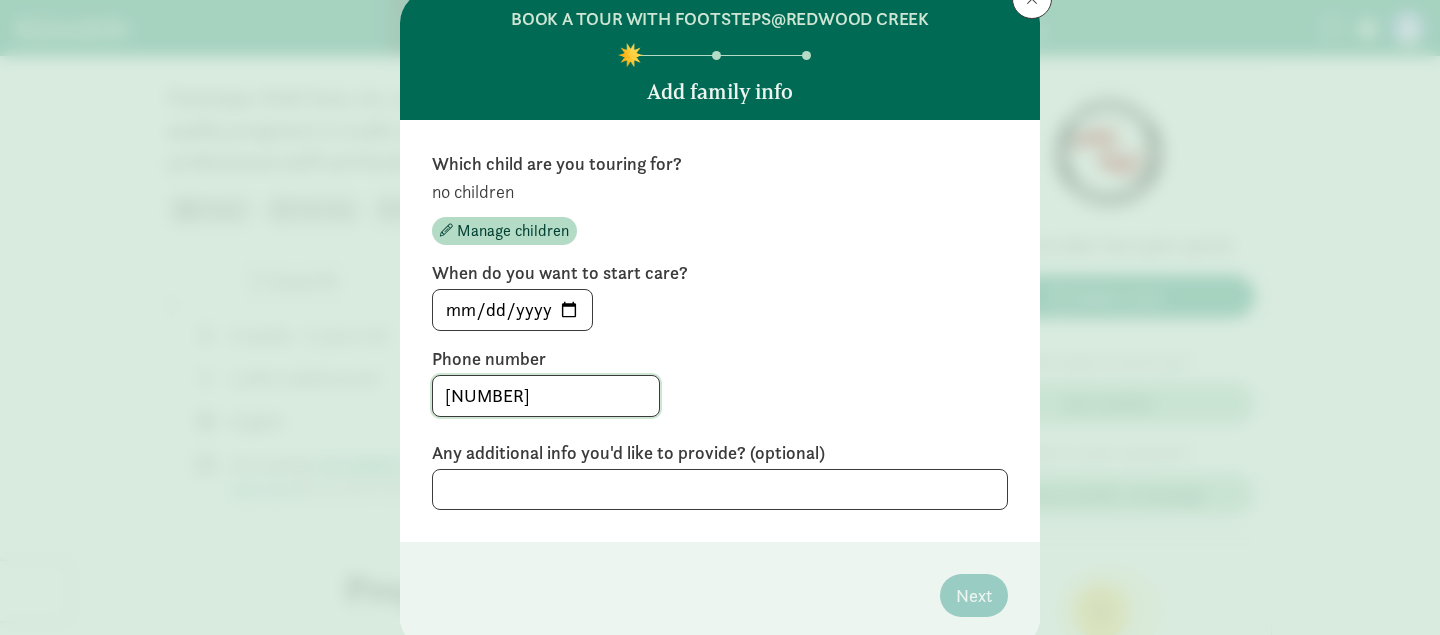 type on "[PHONE]" 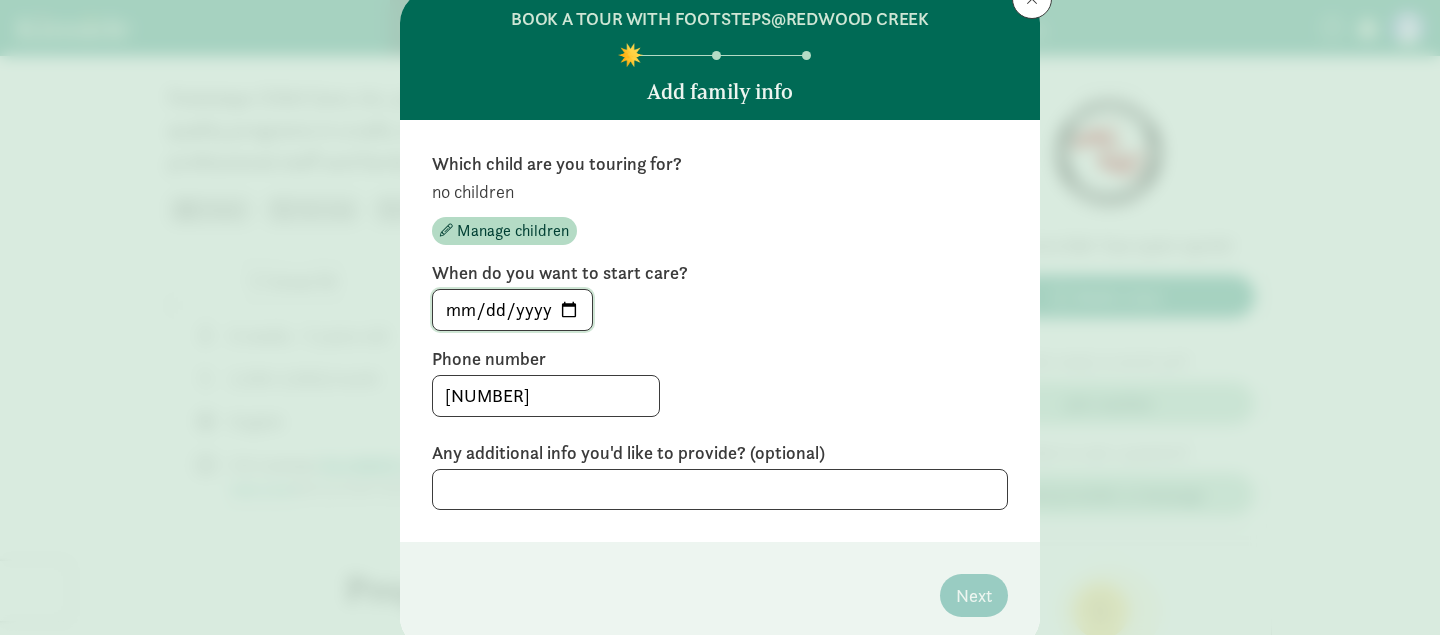 click on "2025-08-08" 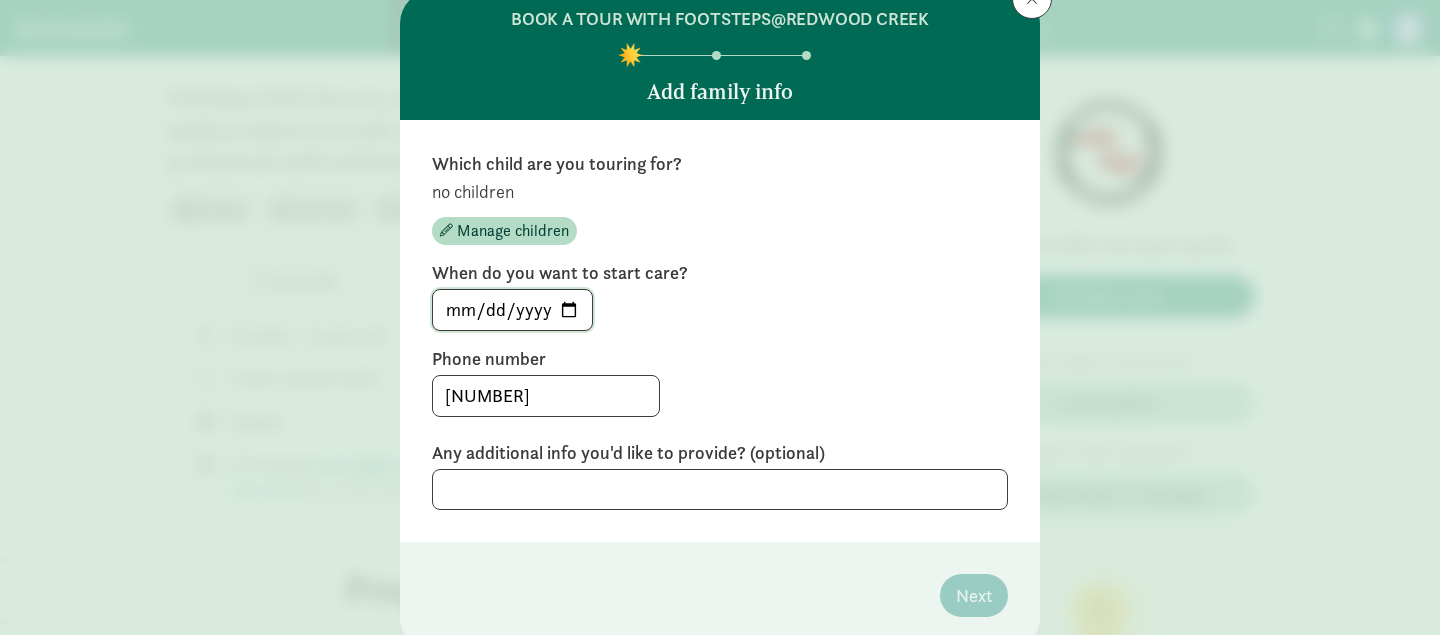 type on "2026-01-20" 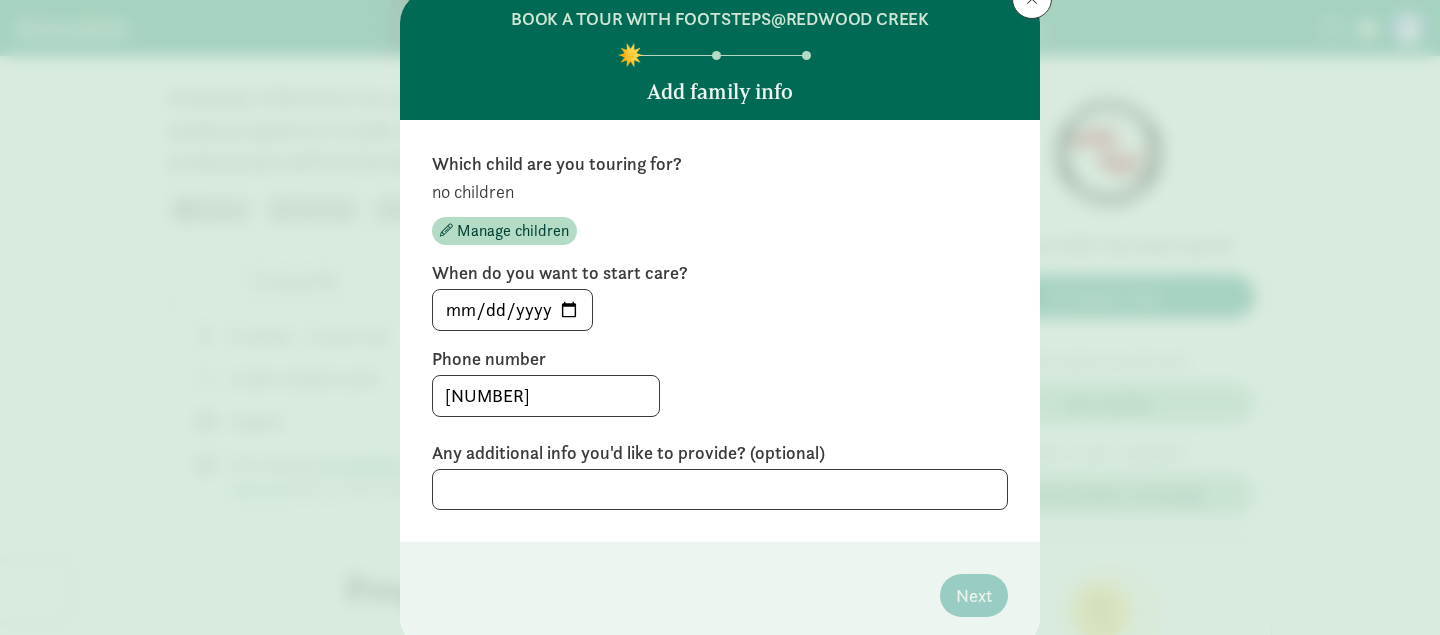 click on "Phone number" at bounding box center [720, 359] 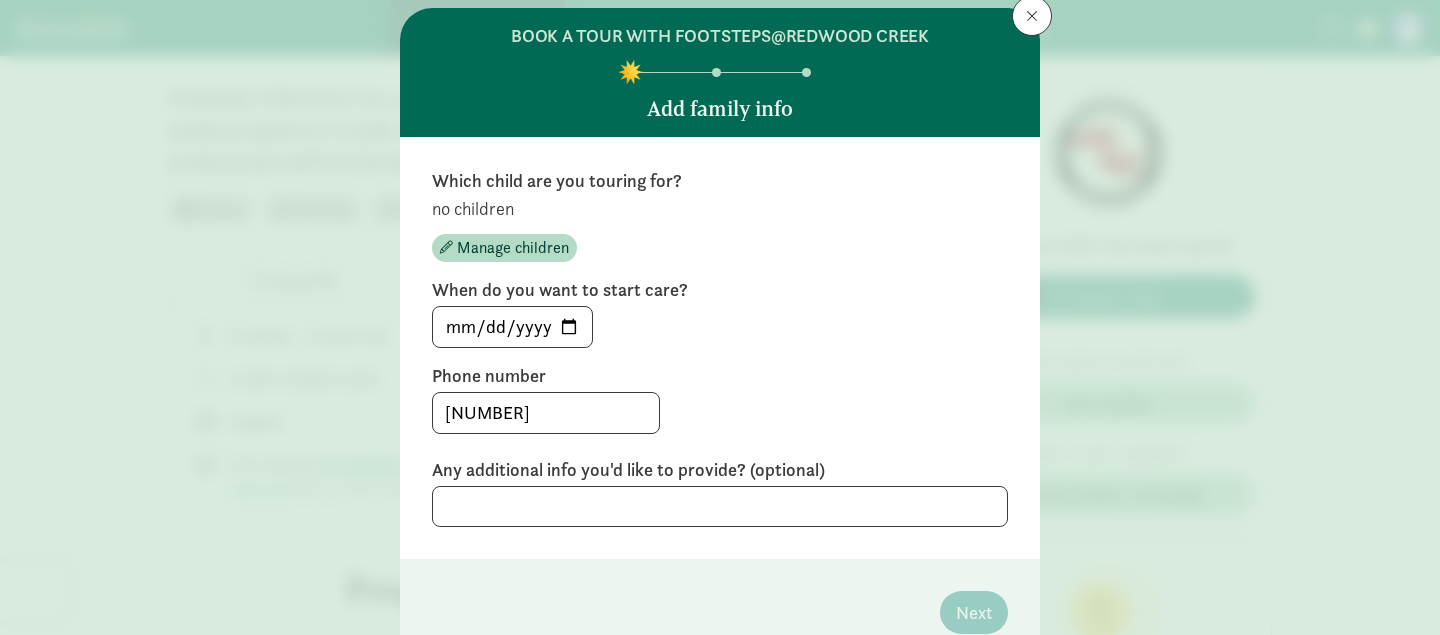 scroll, scrollTop: 52, scrollLeft: 0, axis: vertical 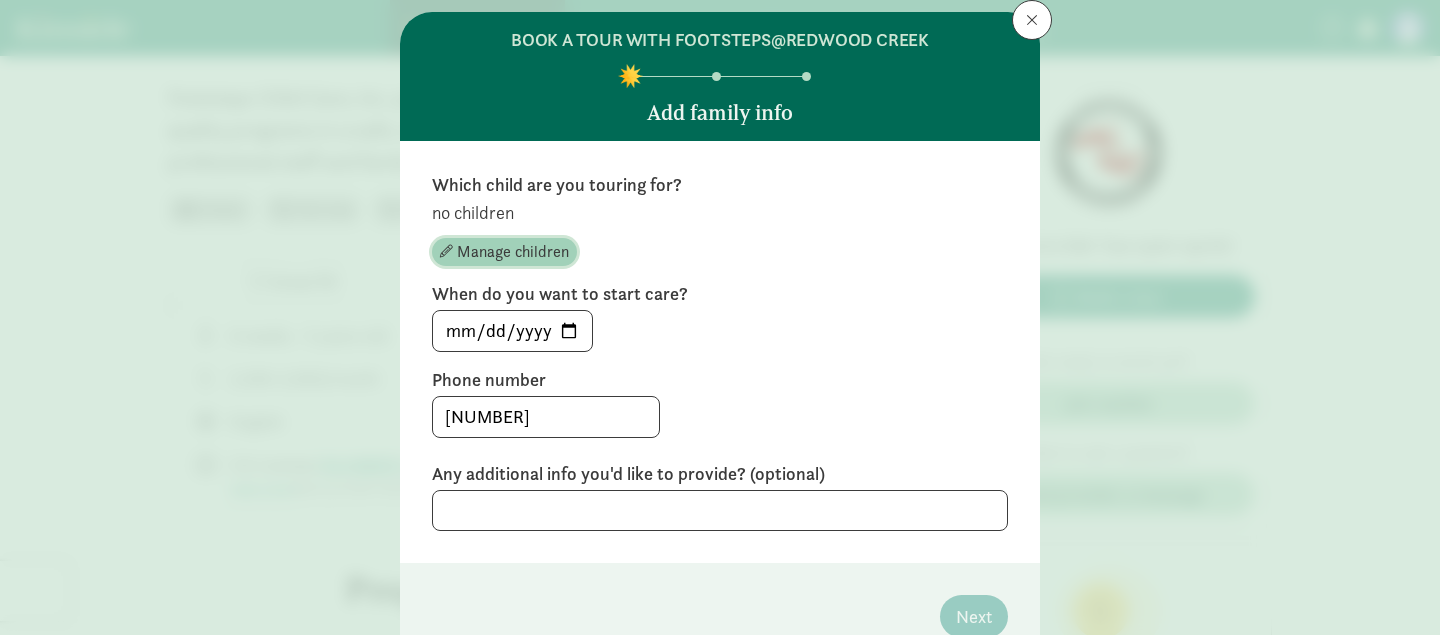 click on "Manage children" at bounding box center (513, 252) 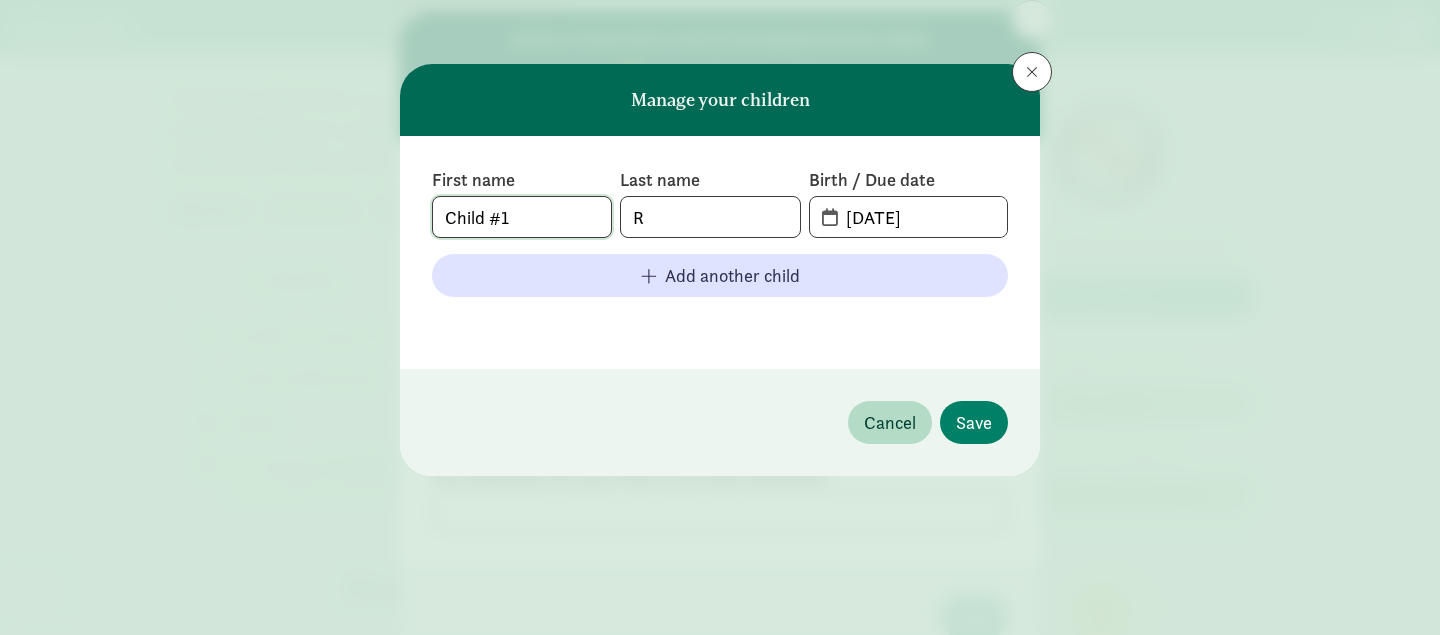 click on "Child #1" 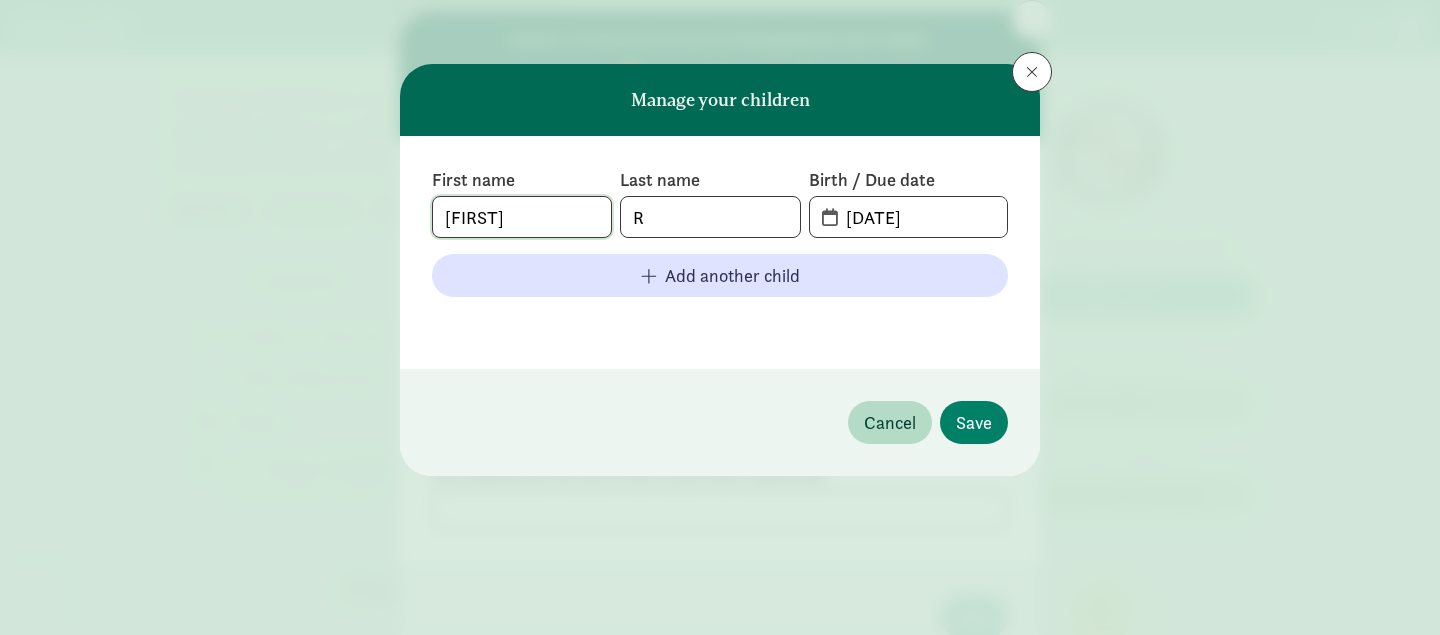 type on "Meera" 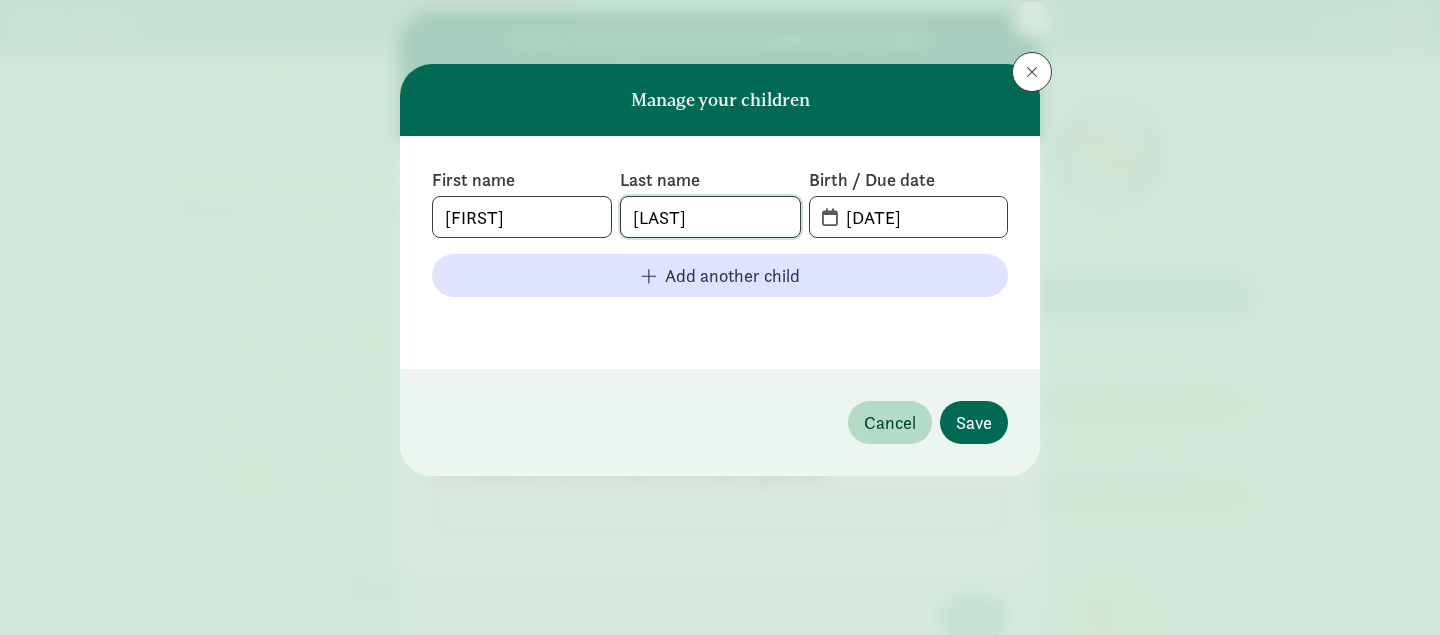 type on "Wolfe" 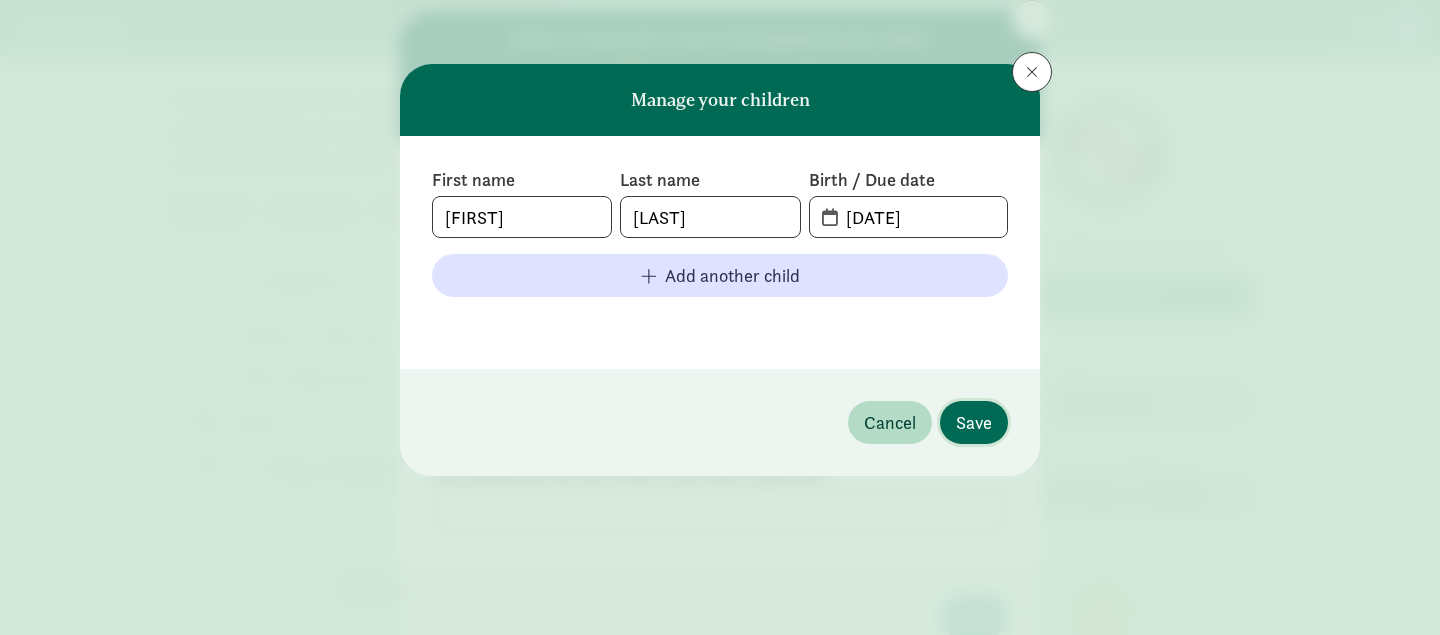 click on "Save" at bounding box center (974, 422) 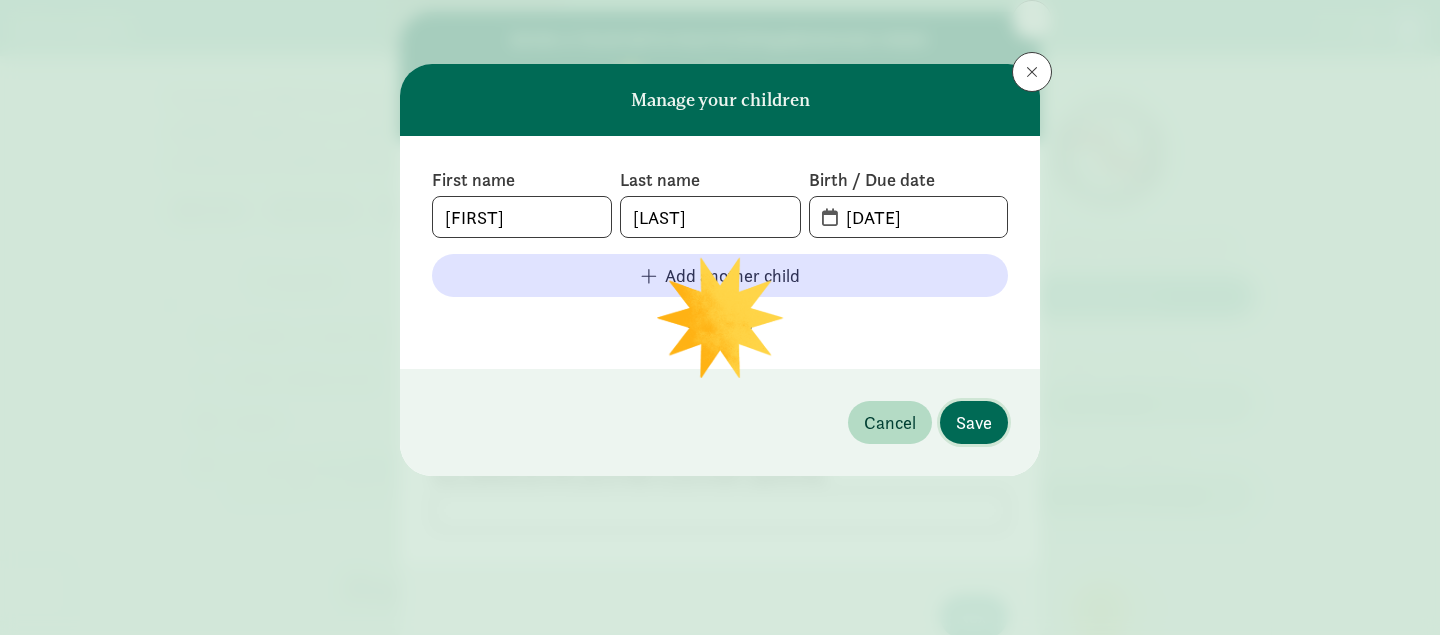 type 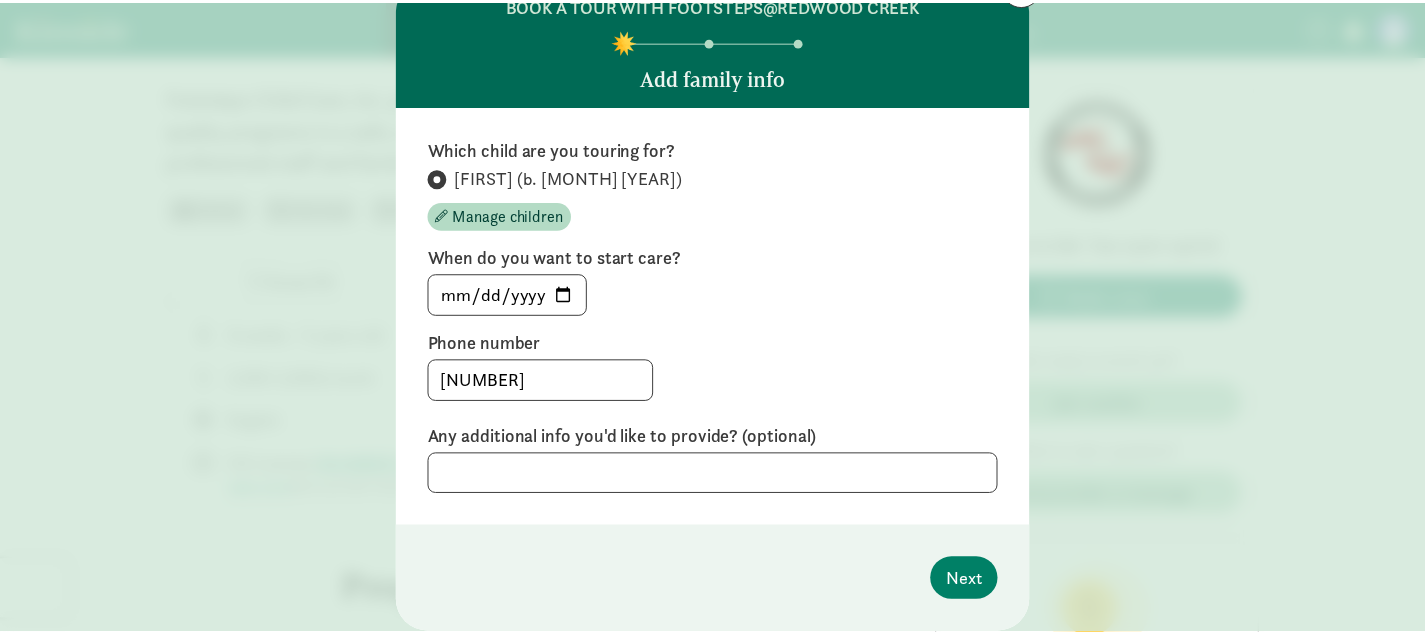 scroll, scrollTop: 150, scrollLeft: 0, axis: vertical 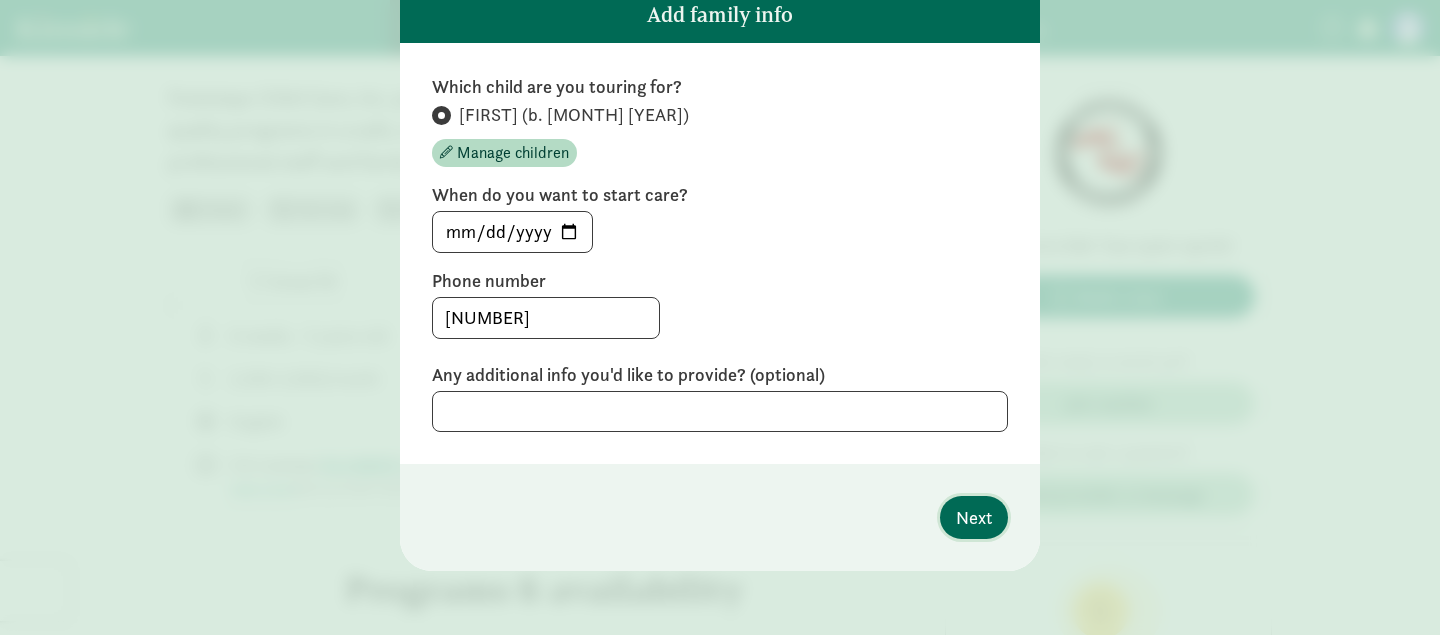 click on "Next" 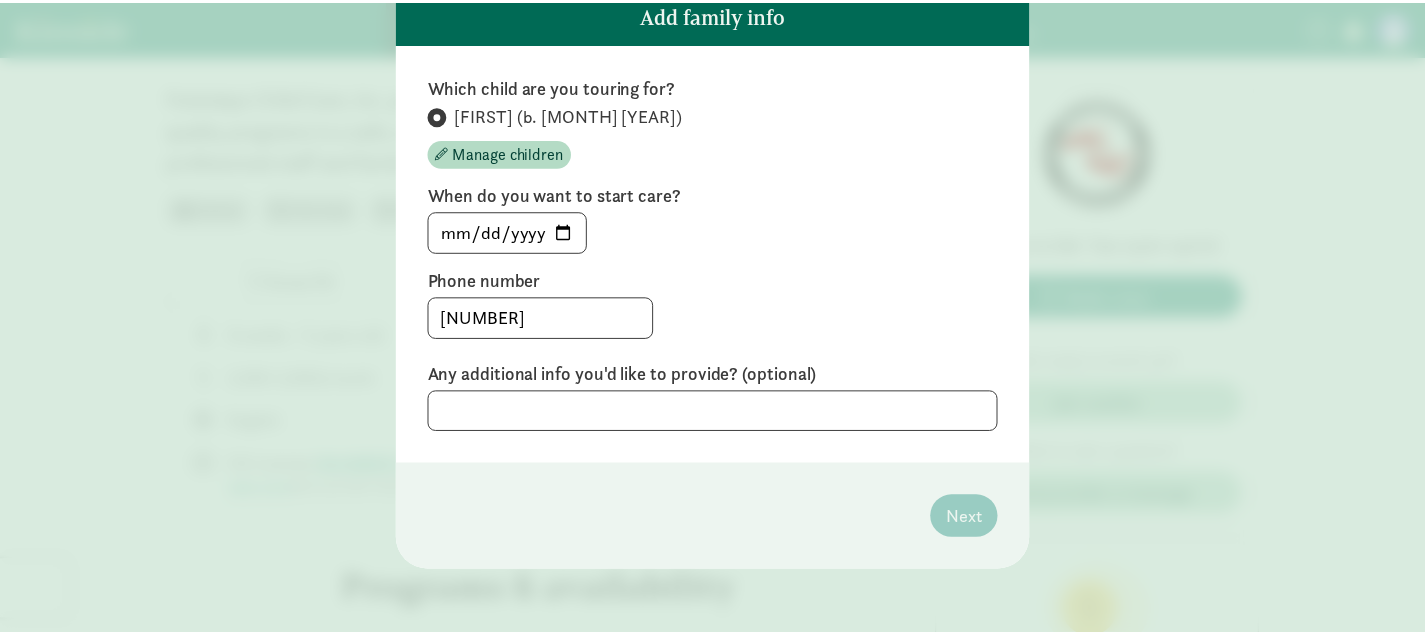 scroll, scrollTop: 0, scrollLeft: 0, axis: both 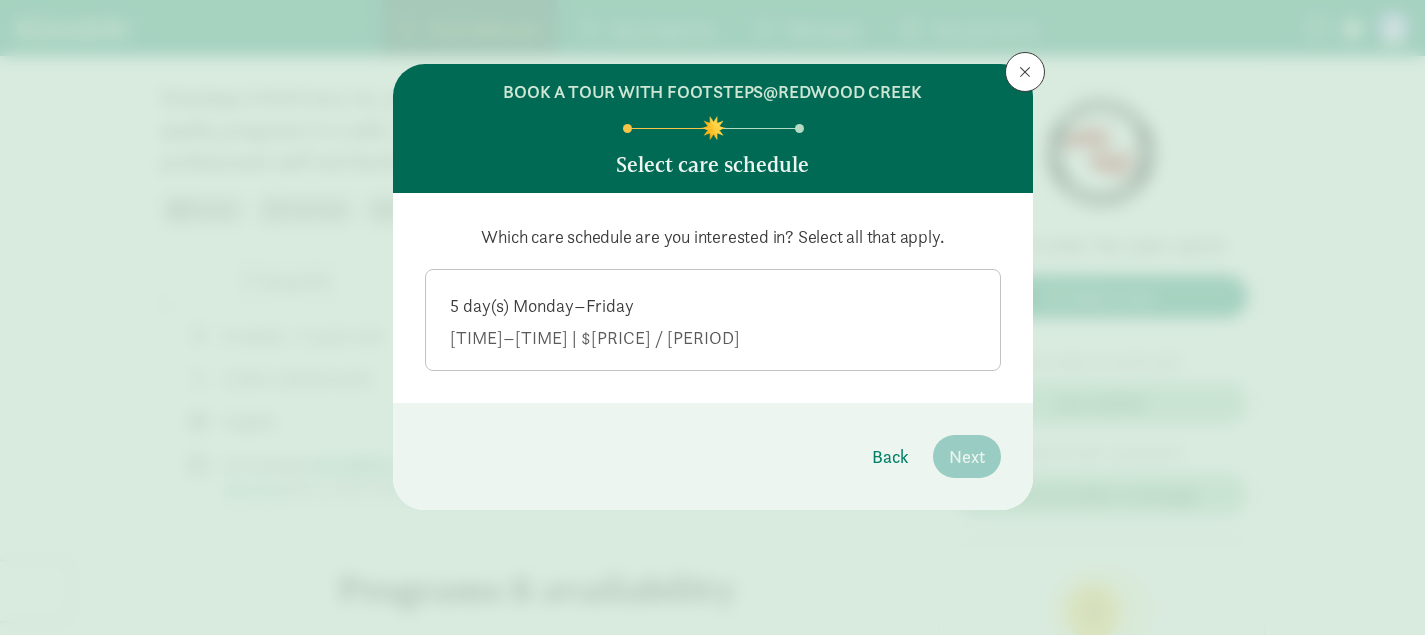 click on "5 day(s) Monday–Friday 7:30 AM–6:00 PM | $2,850.00 / monthly" at bounding box center [713, 318] 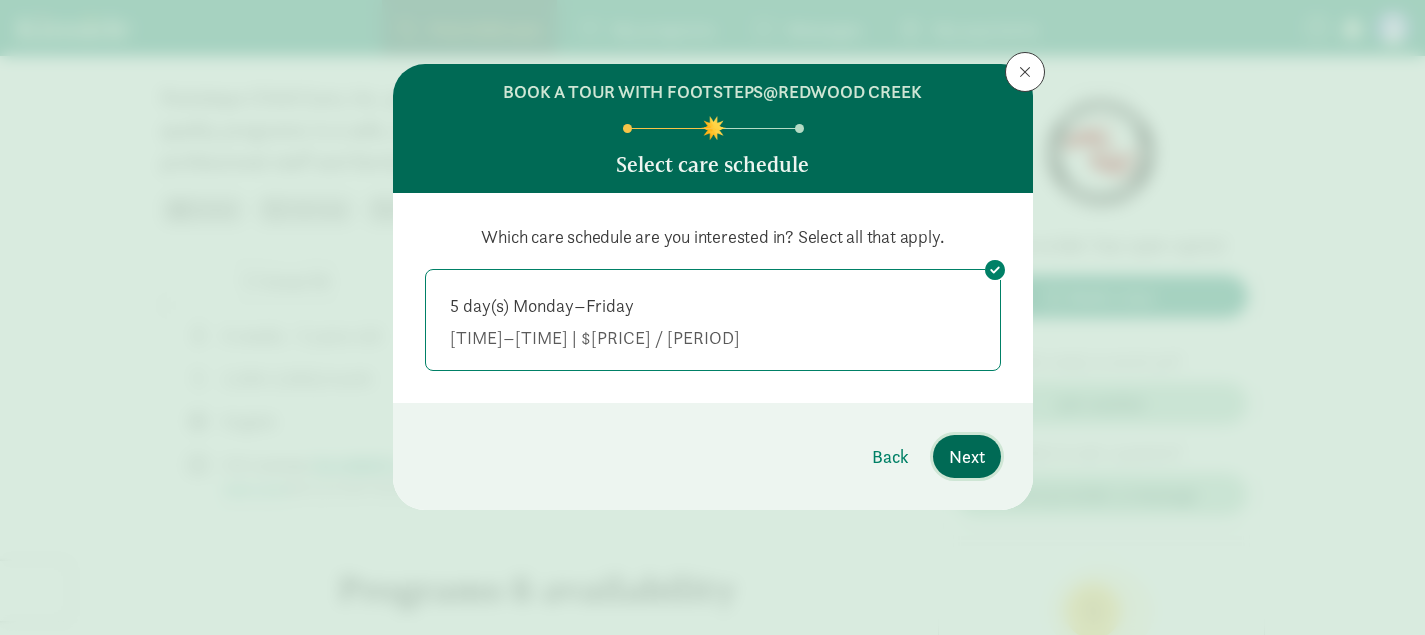 click on "Next" at bounding box center (967, 456) 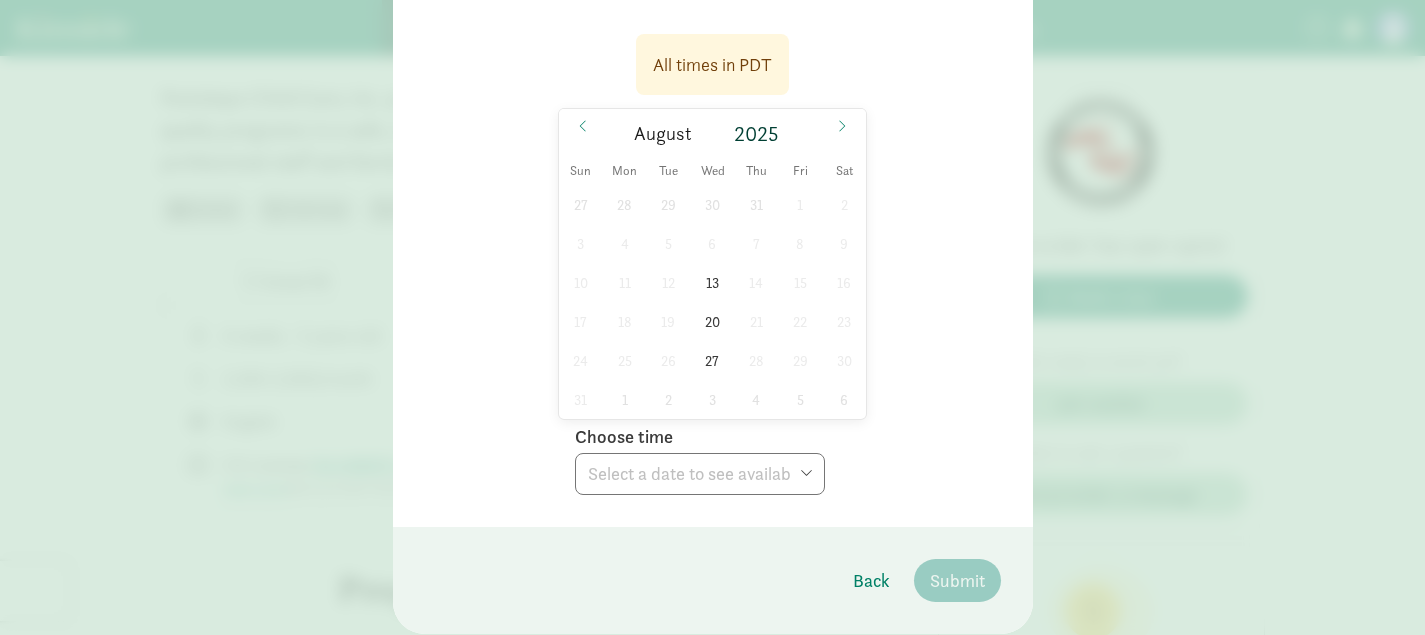 scroll, scrollTop: 261, scrollLeft: 0, axis: vertical 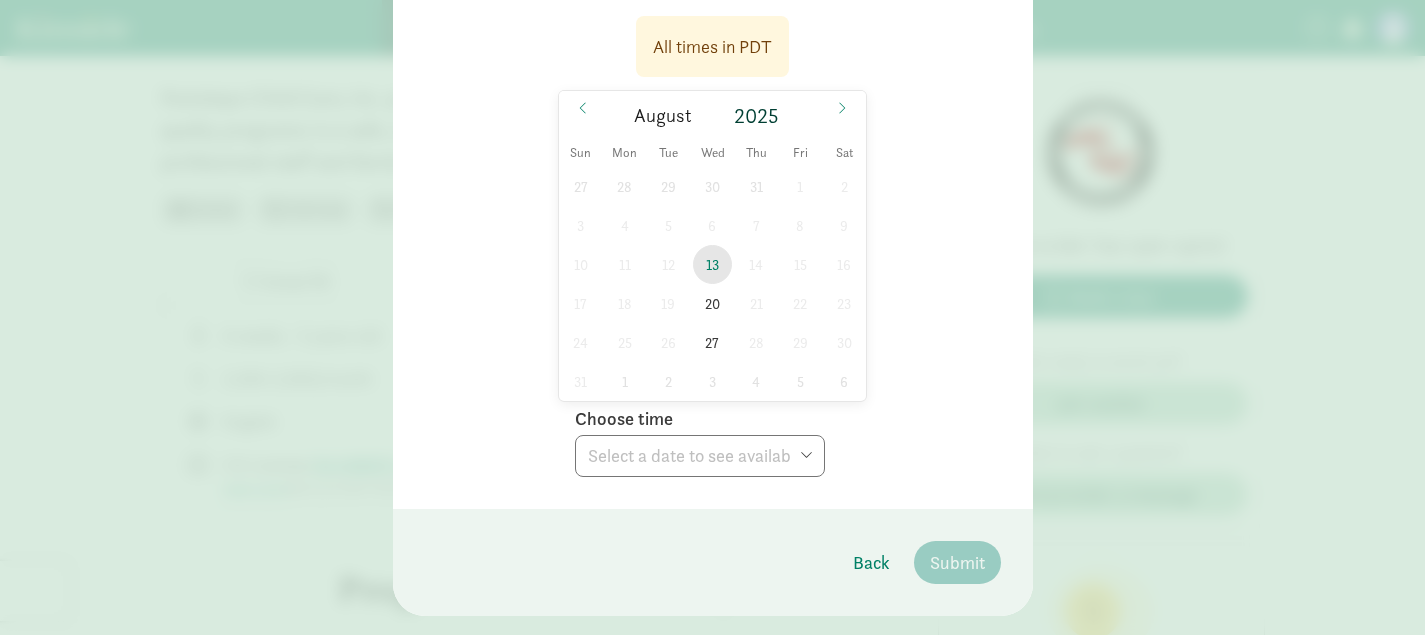 click on "13" at bounding box center (712, 264) 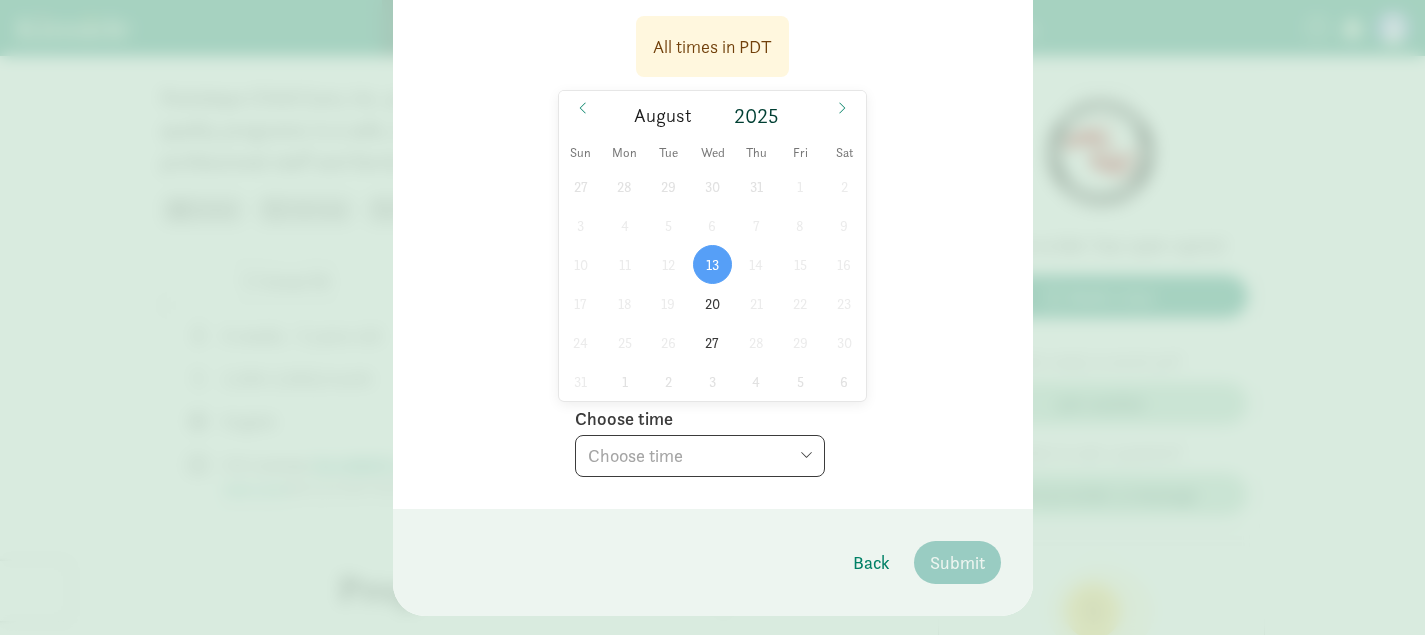 click on "Choose time   04:00 PM" at bounding box center [700, 456] 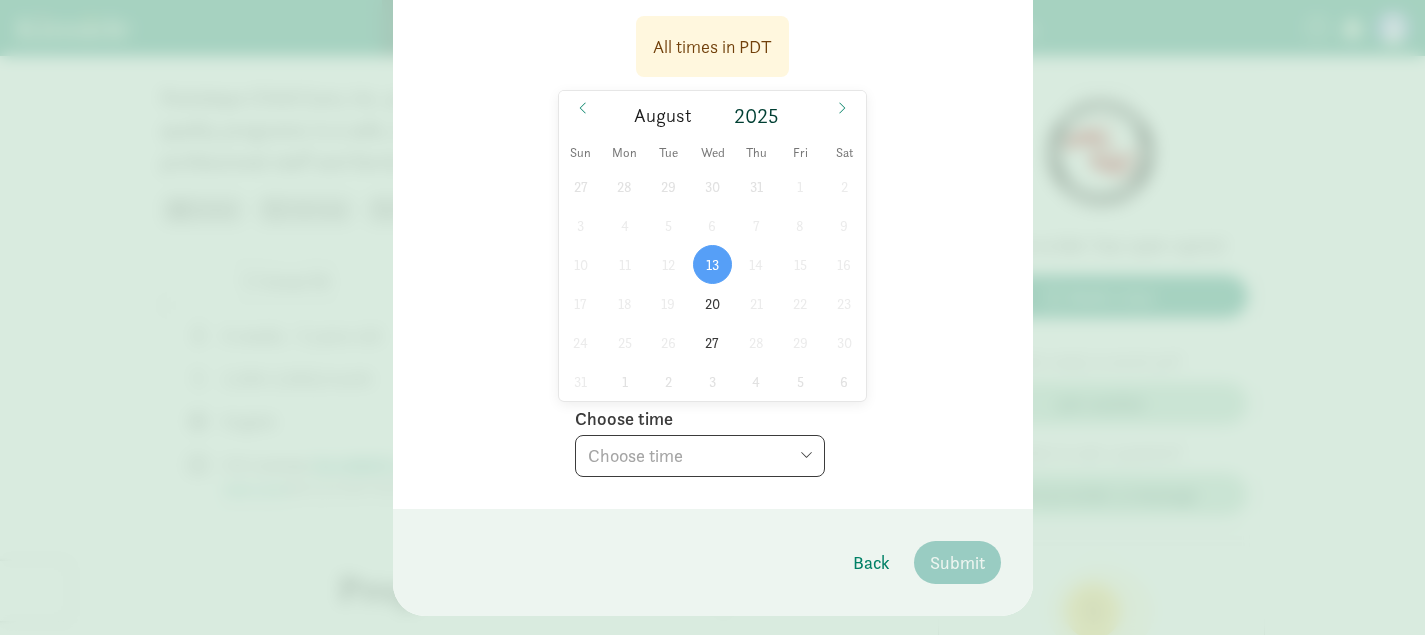 select on "2025-08-13T16:00:00.000-07:00" 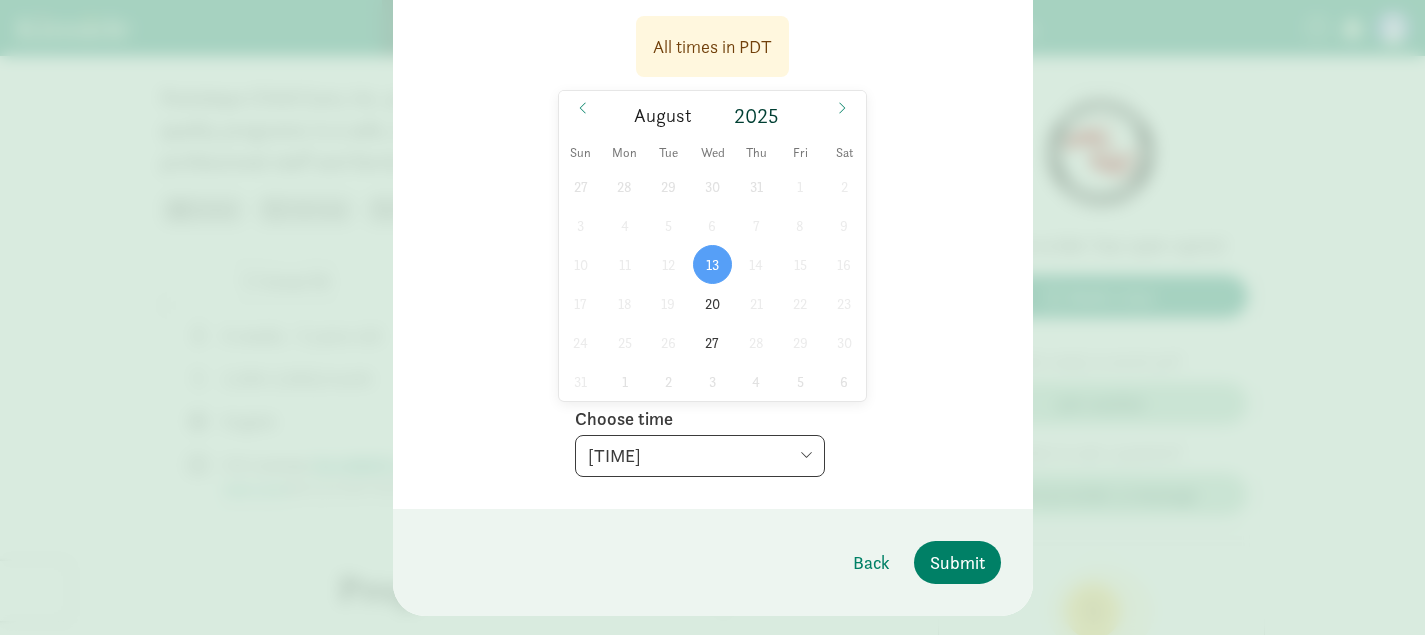 click on "27 28 29 30 31 1 2 3 4 5 6 7 8 9 10 11 12 13 14 15 16 17 18 19 20 21 22 23 24 25 26 27 28 29 30 31 1 2 3 4 5 6" at bounding box center [713, 284] 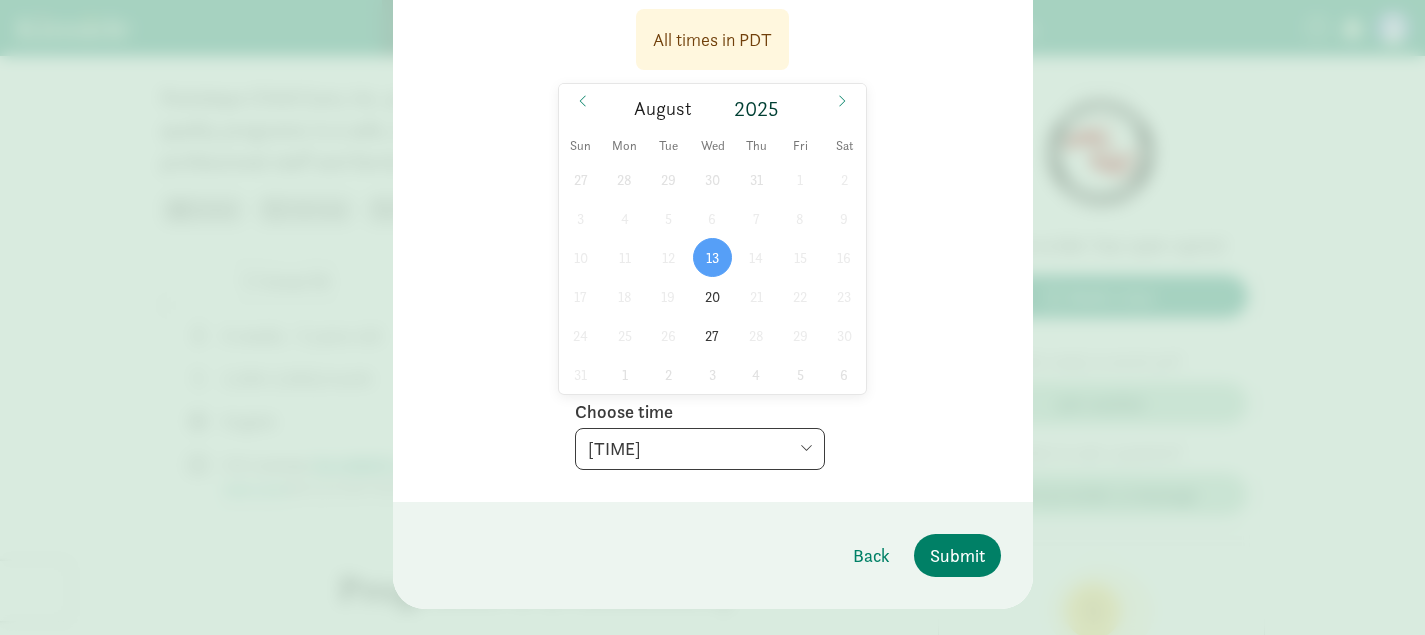 scroll, scrollTop: 271, scrollLeft: 0, axis: vertical 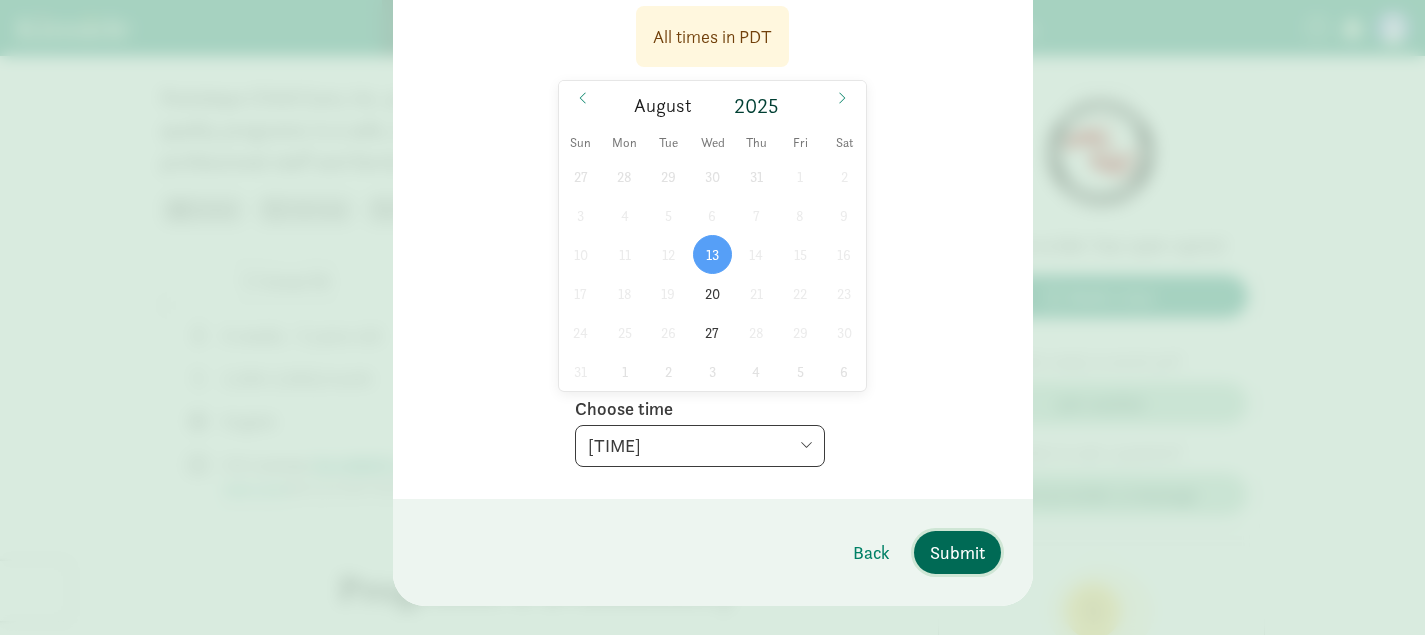 click on "Submit" at bounding box center [957, 552] 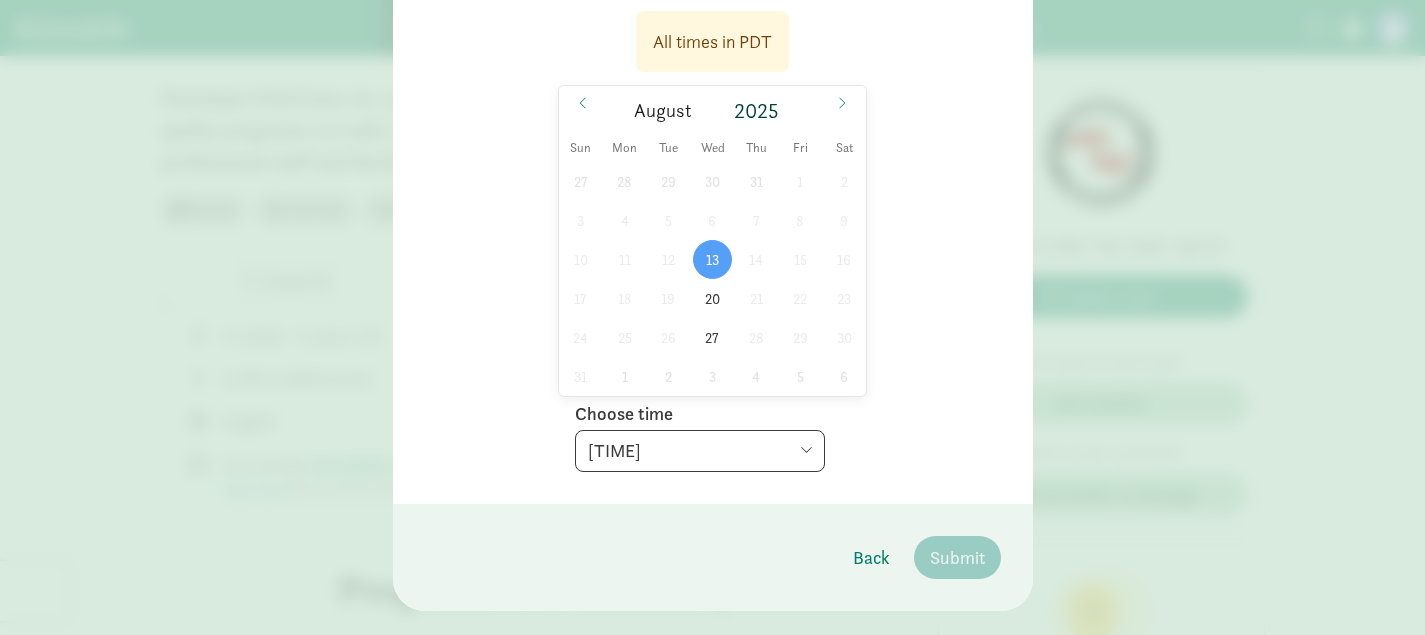 scroll, scrollTop: 306, scrollLeft: 0, axis: vertical 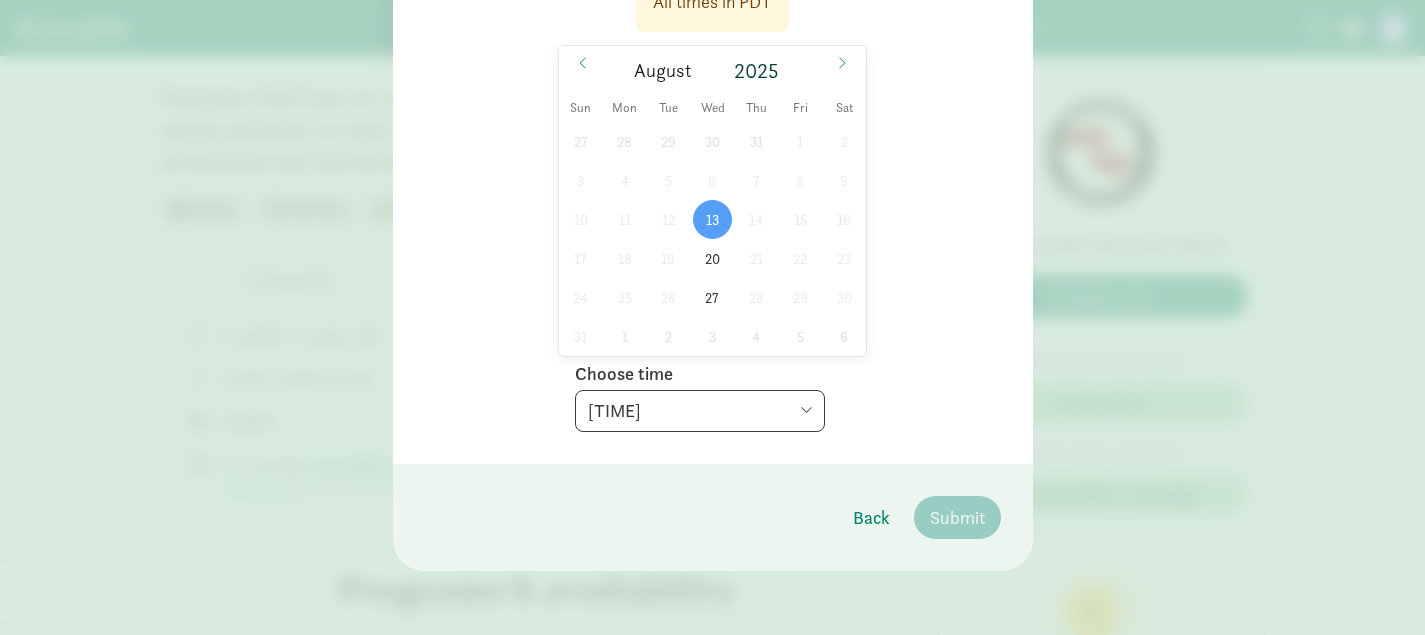 click on "Back     Submit" at bounding box center (713, 517) 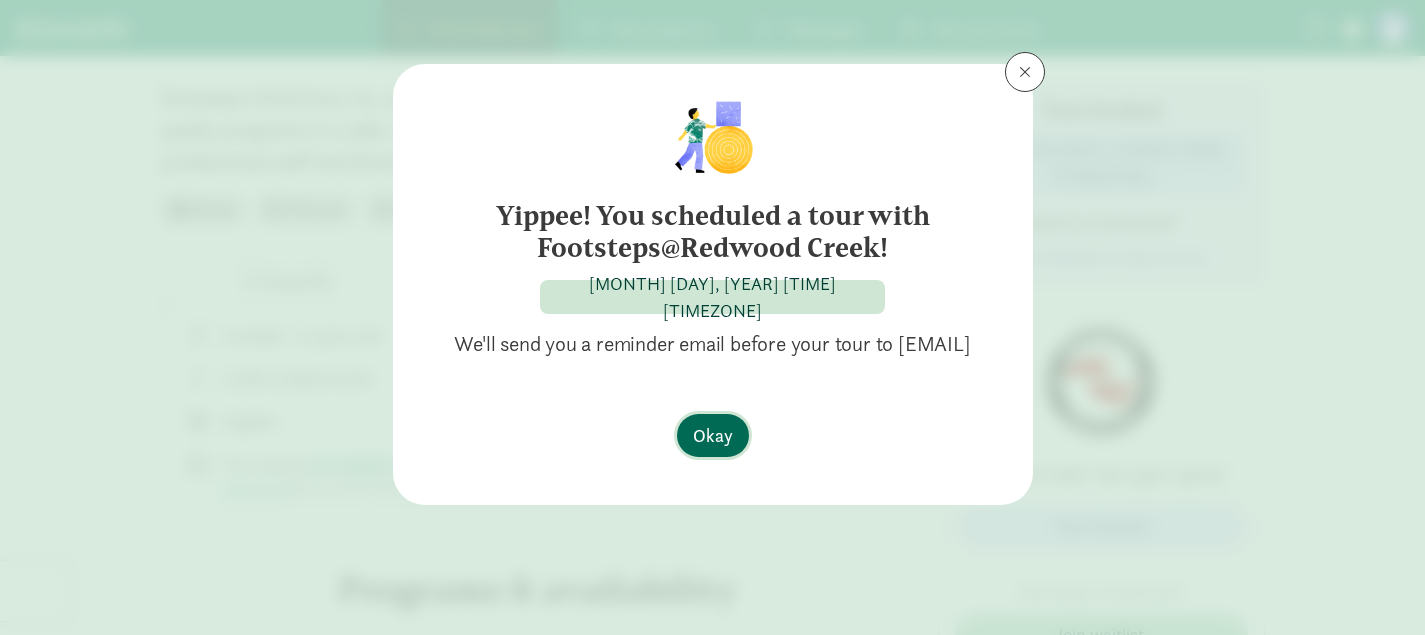 click on "Okay" 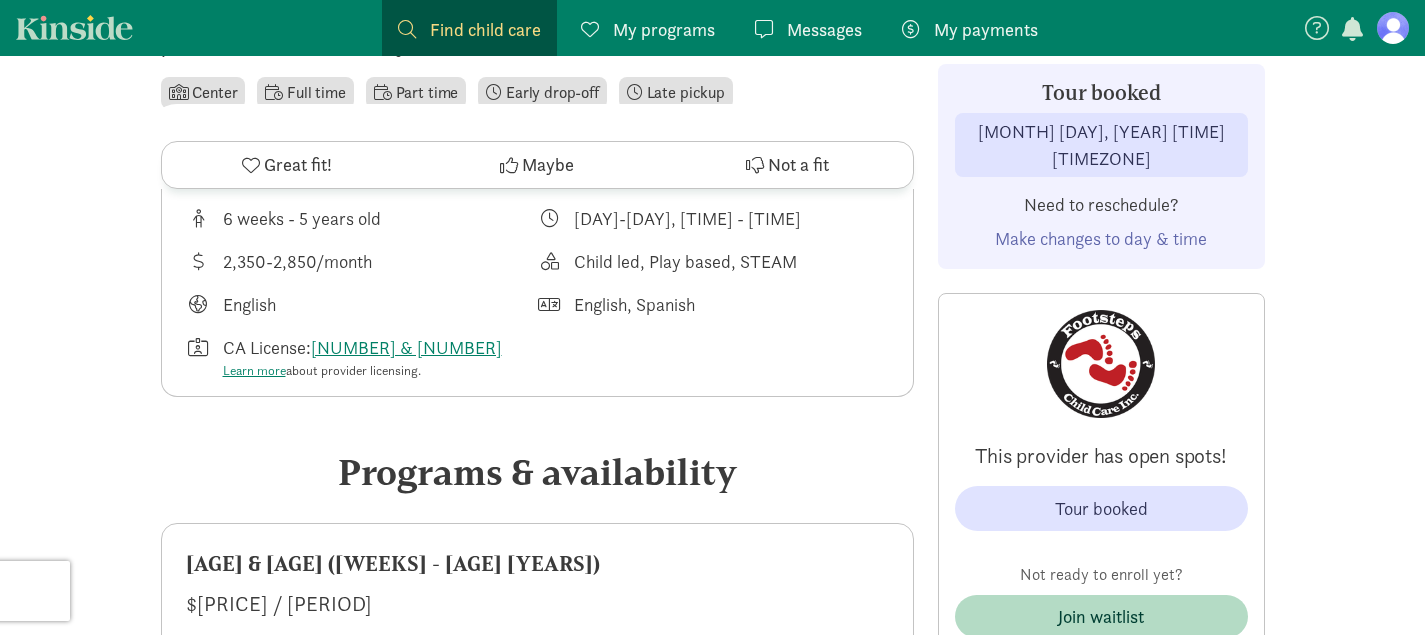 scroll, scrollTop: 593, scrollLeft: 0, axis: vertical 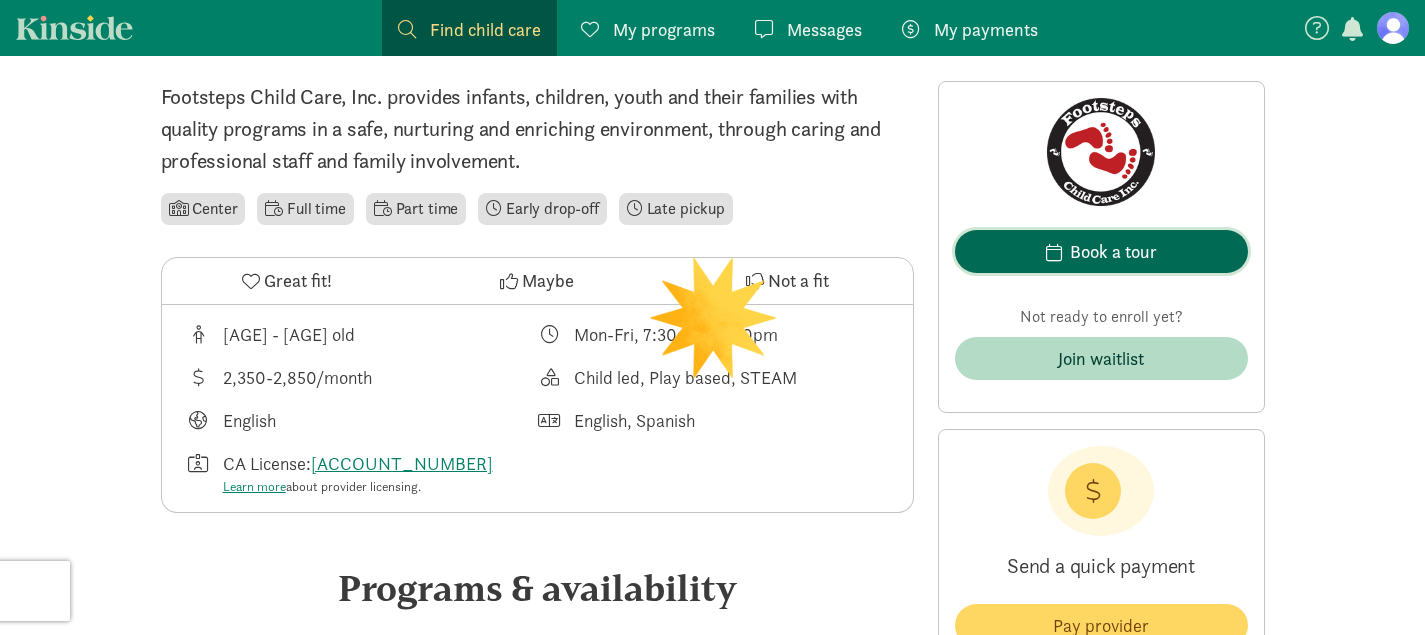 click on "Book a tour" at bounding box center [1101, 251] 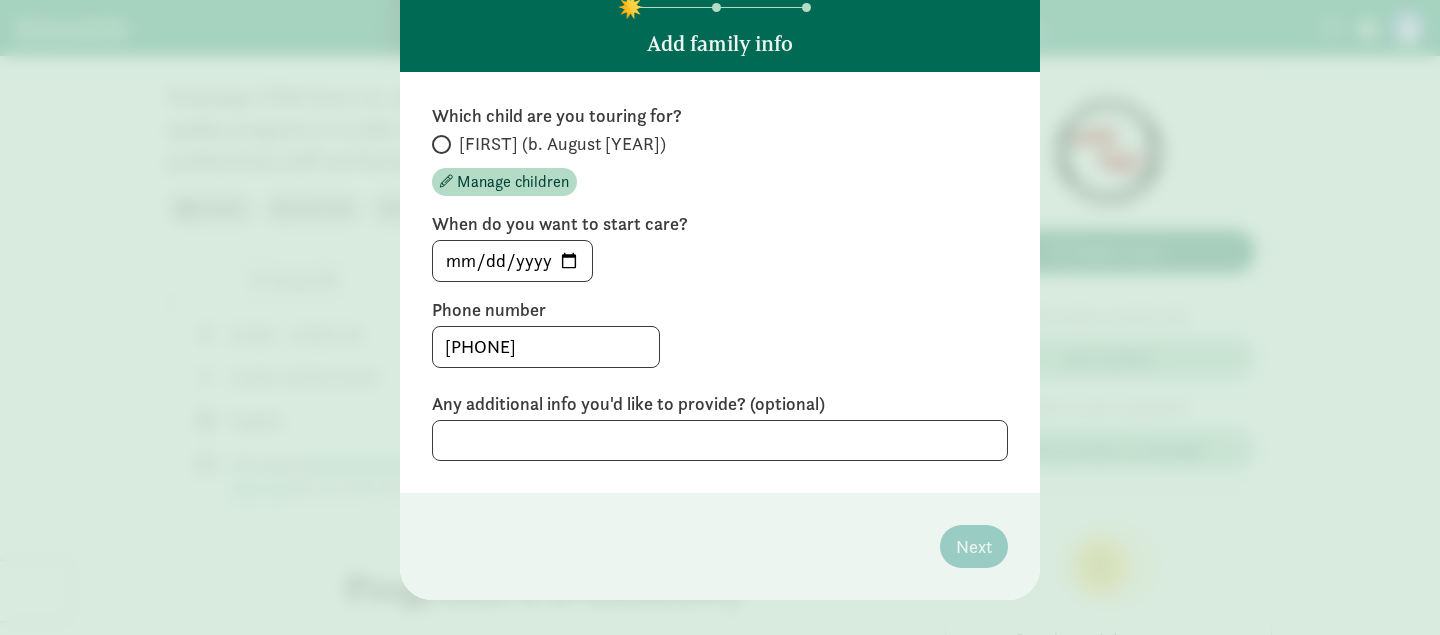 scroll, scrollTop: 137, scrollLeft: 0, axis: vertical 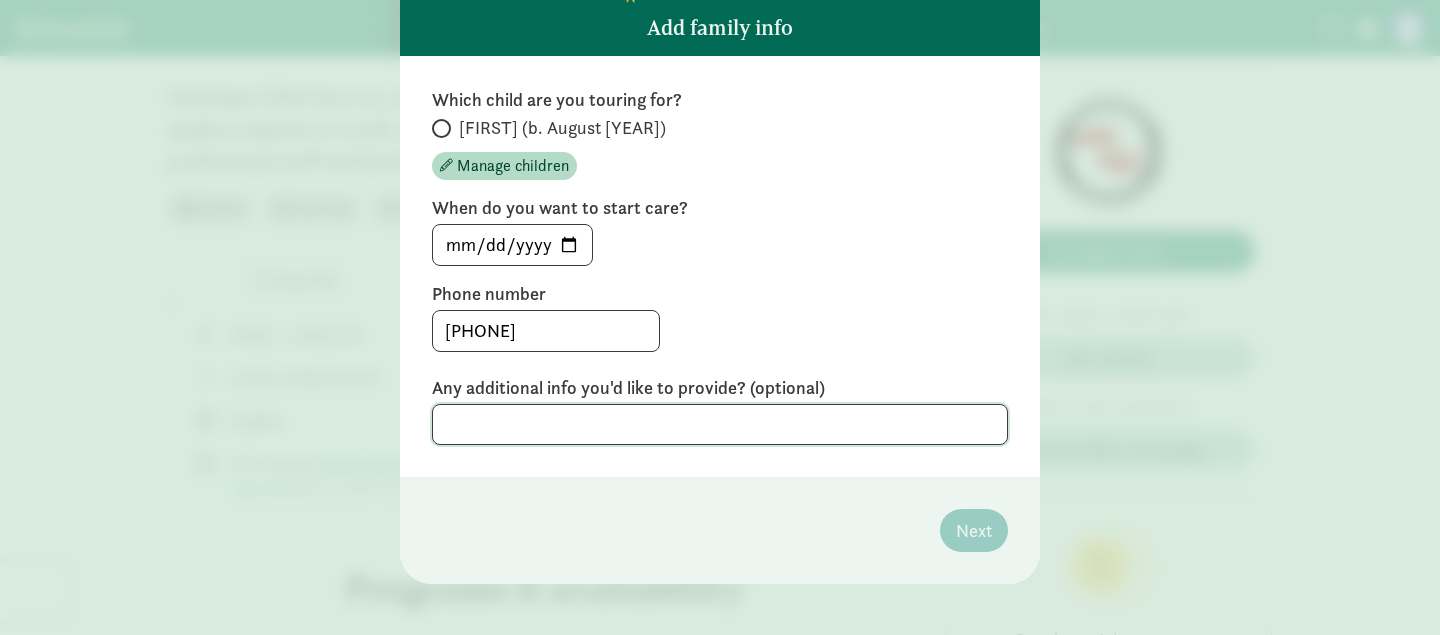 click at bounding box center (720, 424) 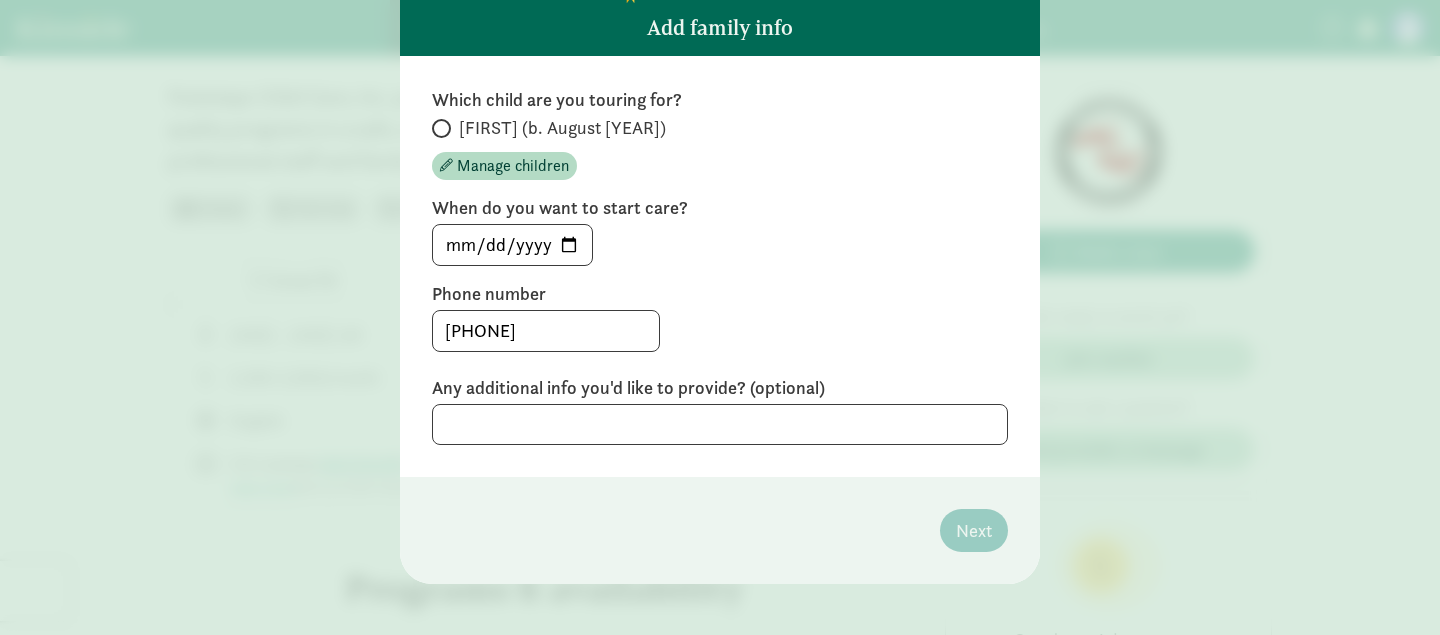 click on "[FIRST] (b. [MONTH] [YEAR])" at bounding box center [562, 128] 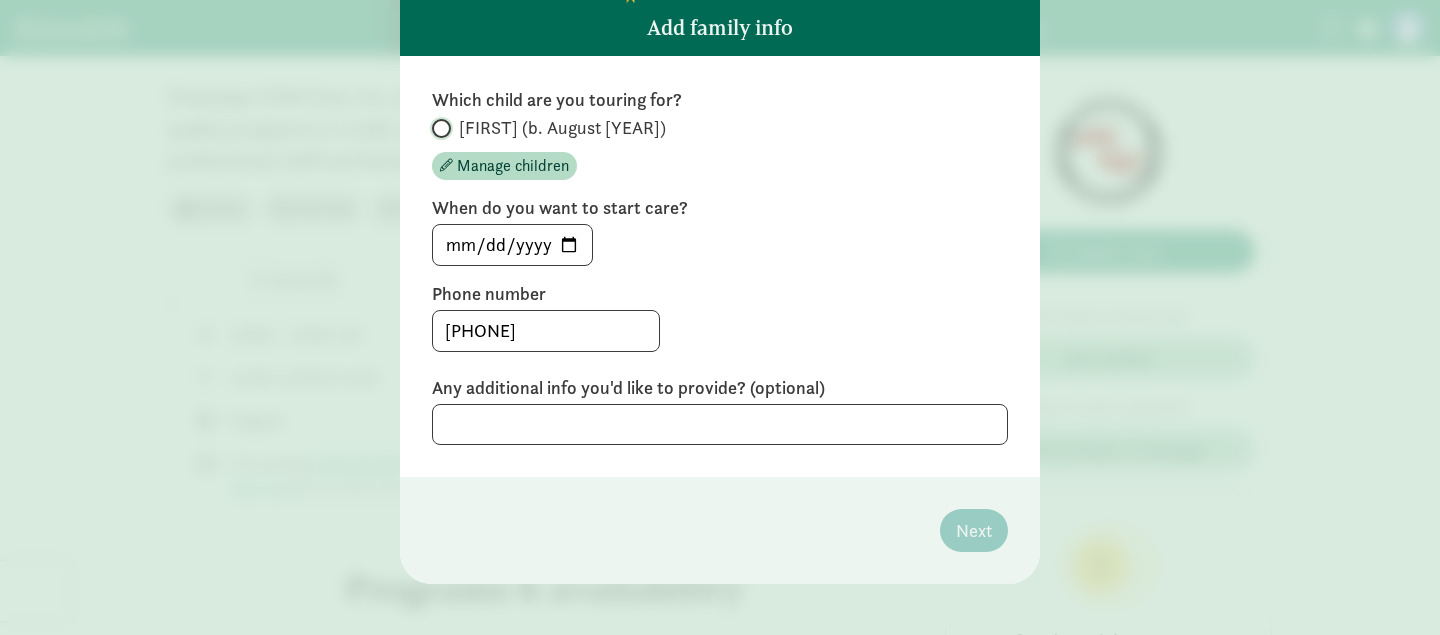 click on "[FIRST] (b. [MONTH] [YEAR])" at bounding box center [438, 128] 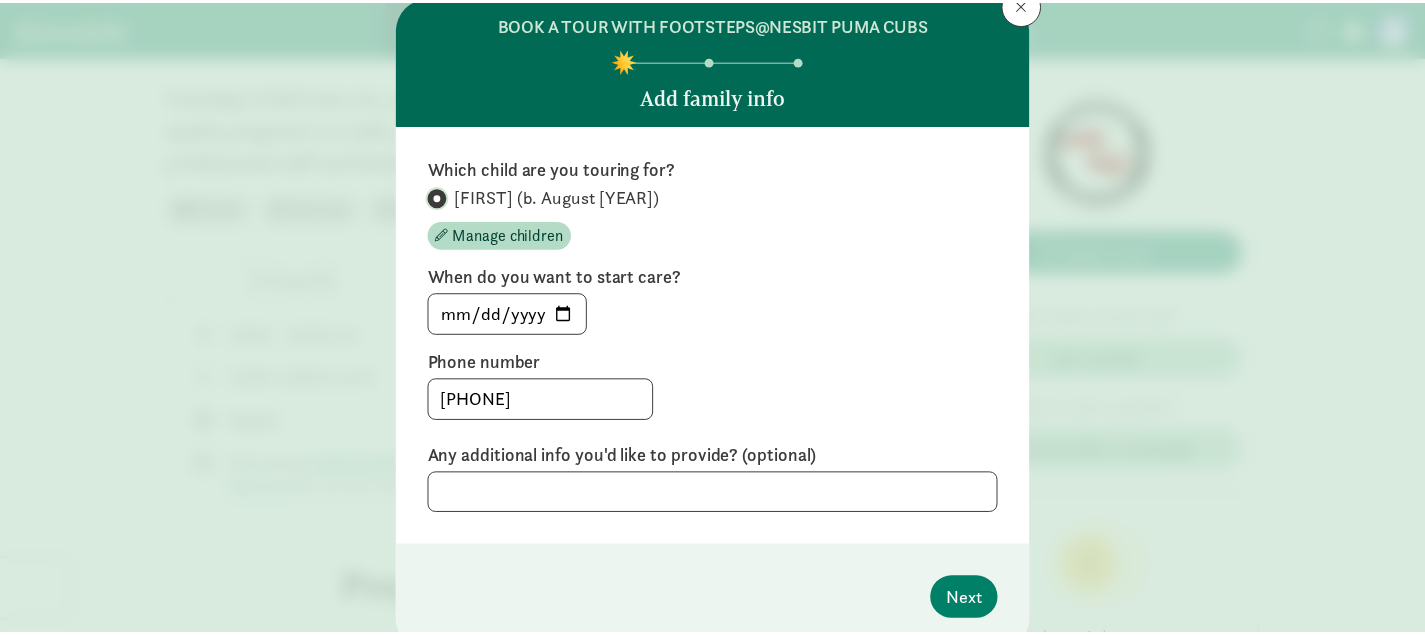 scroll, scrollTop: 67, scrollLeft: 0, axis: vertical 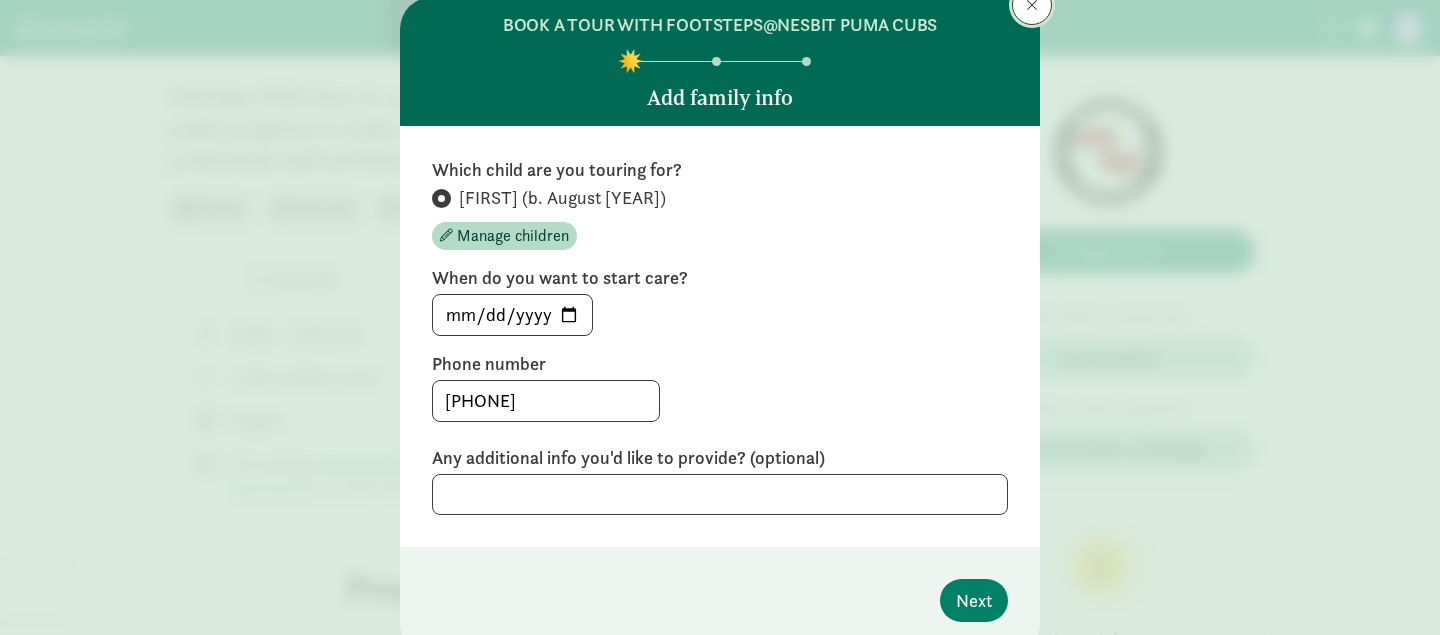 click at bounding box center [1032, 5] 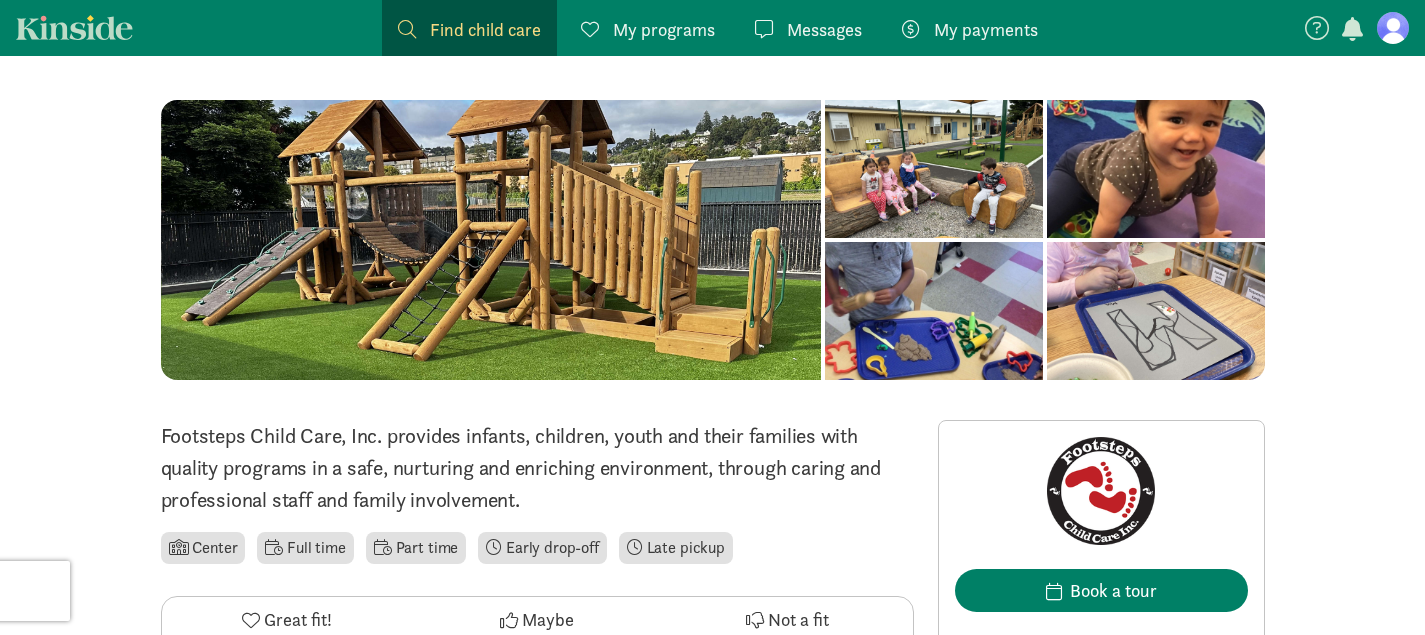 scroll, scrollTop: 0, scrollLeft: 0, axis: both 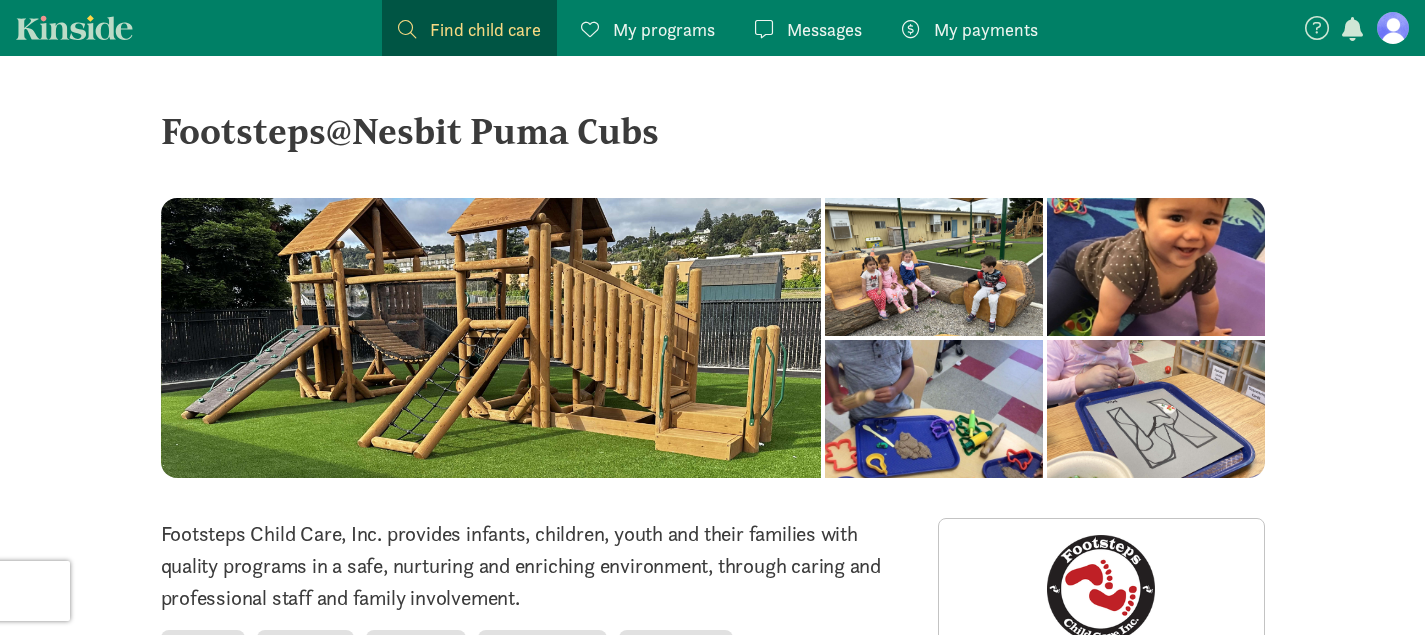click at bounding box center (1393, 28) 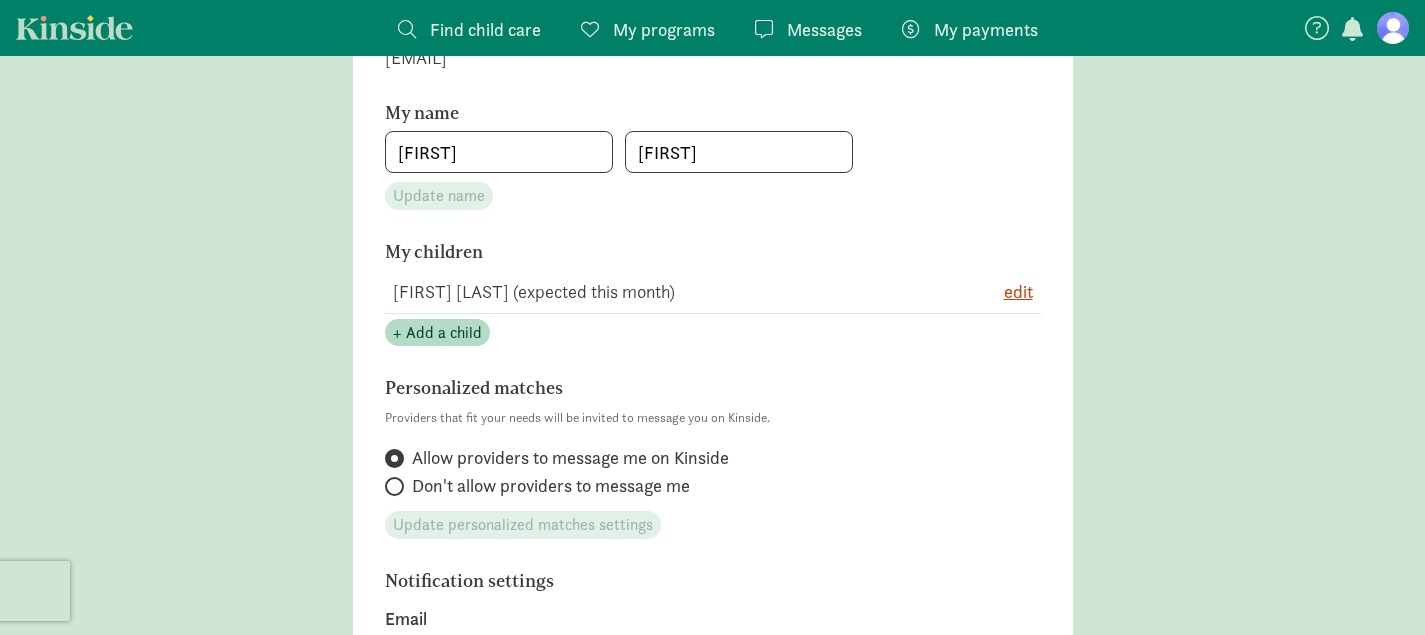 scroll, scrollTop: 335, scrollLeft: 0, axis: vertical 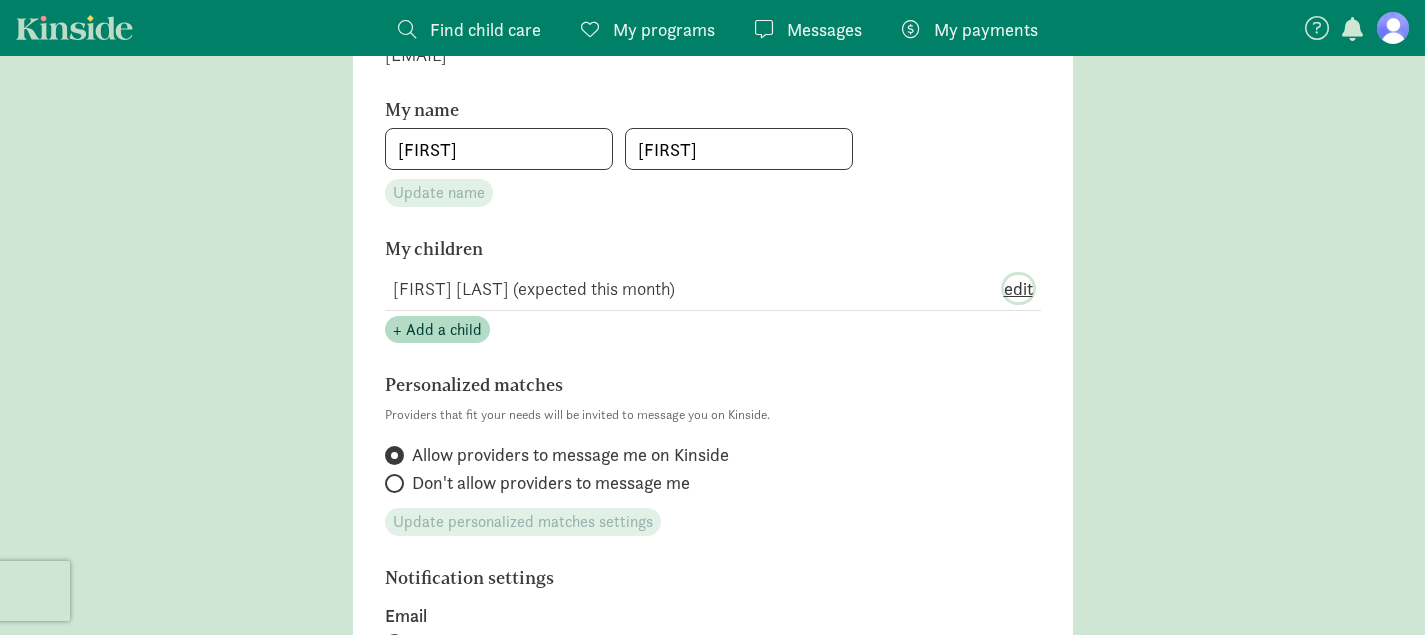 click on "edit" at bounding box center (1018, 288) 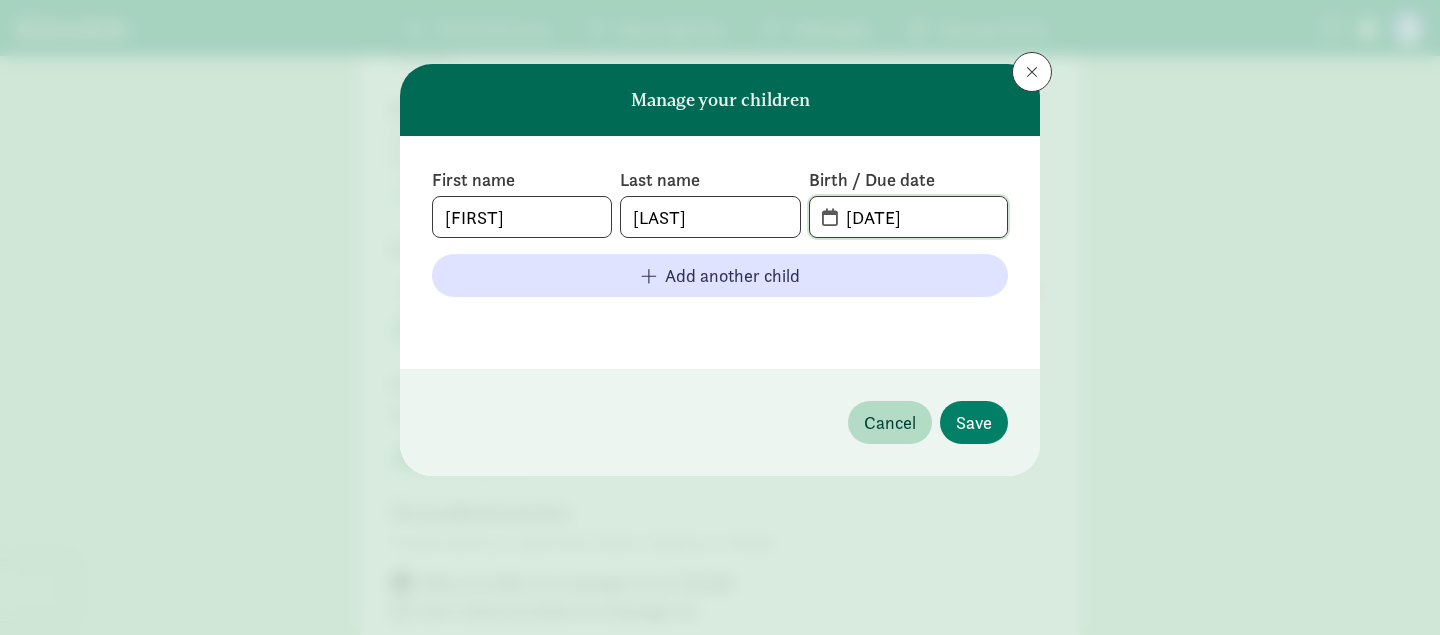 drag, startPoint x: 888, startPoint y: 215, endPoint x: 764, endPoint y: 207, distance: 124.2578 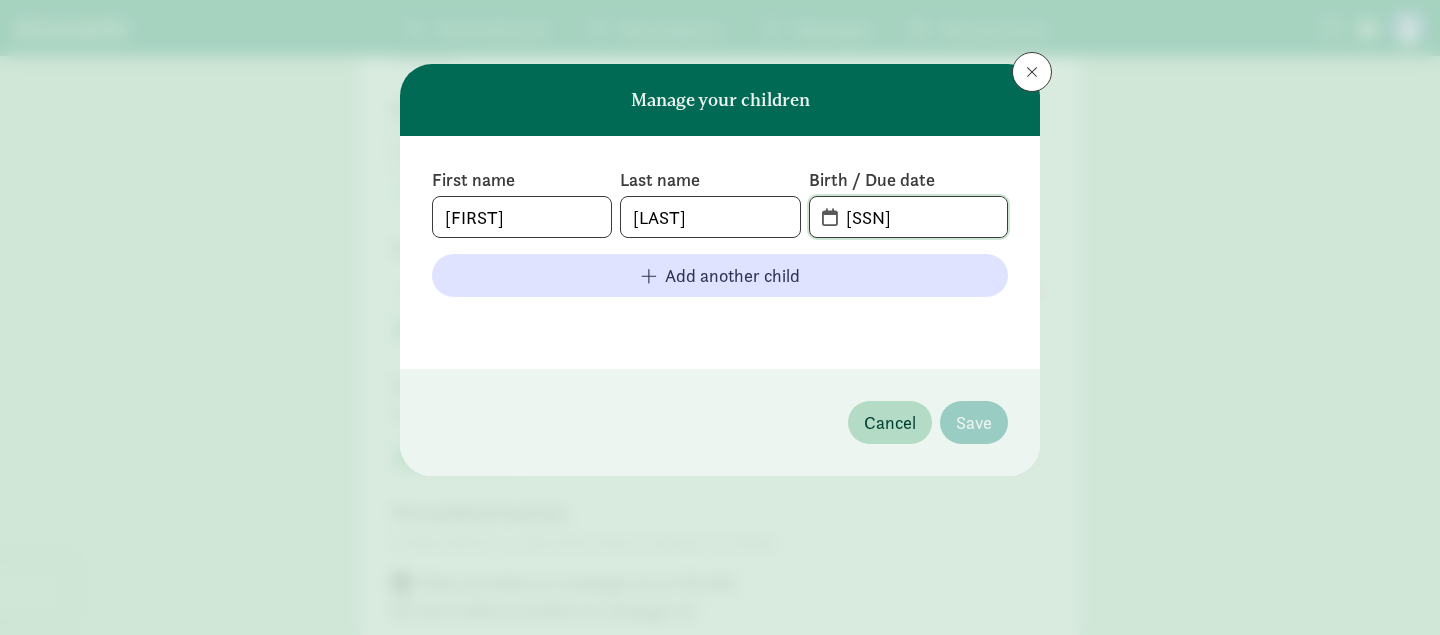 drag, startPoint x: 885, startPoint y: 225, endPoint x: 753, endPoint y: 219, distance: 132.13629 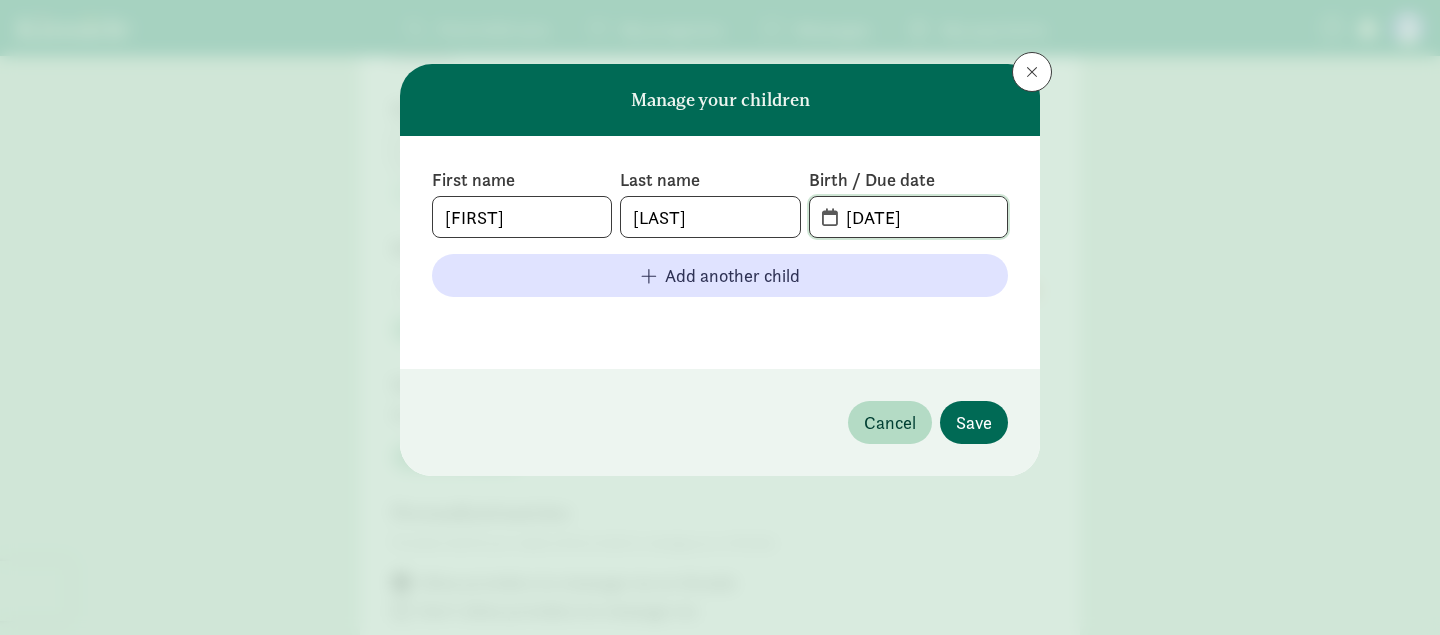 type on "05-08-2025" 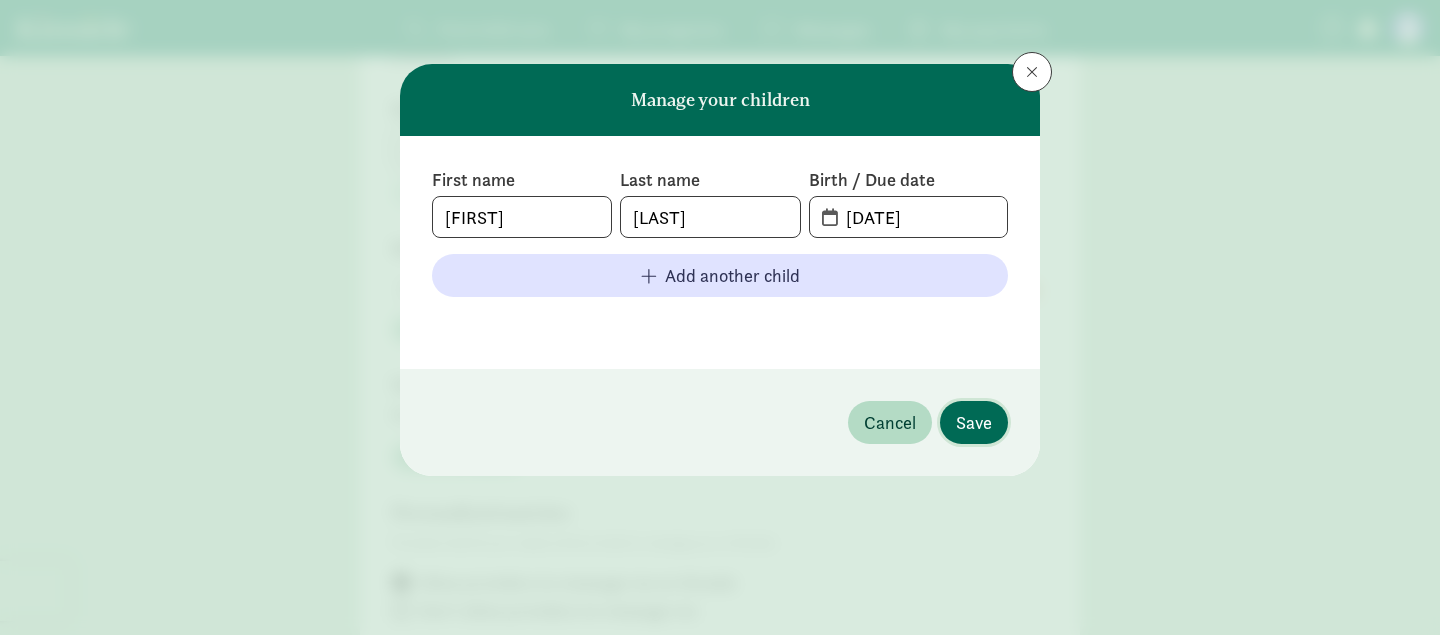click on "Save" at bounding box center (974, 422) 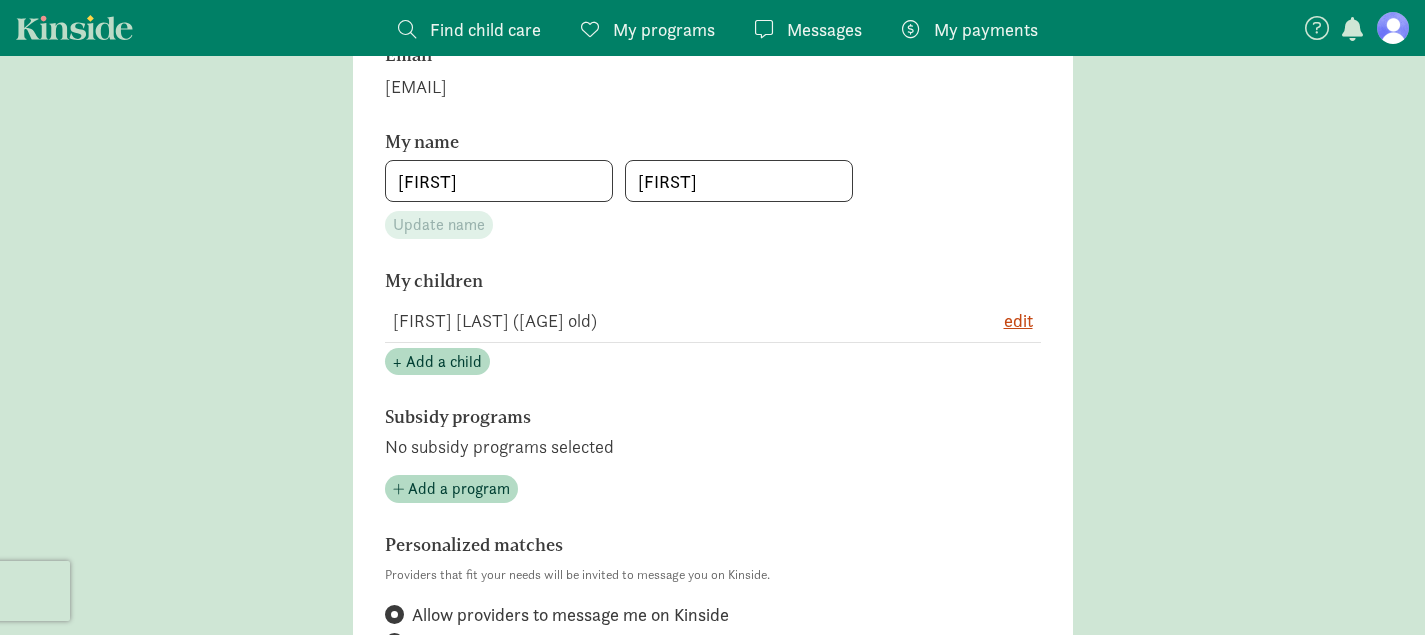 scroll, scrollTop: 268, scrollLeft: 0, axis: vertical 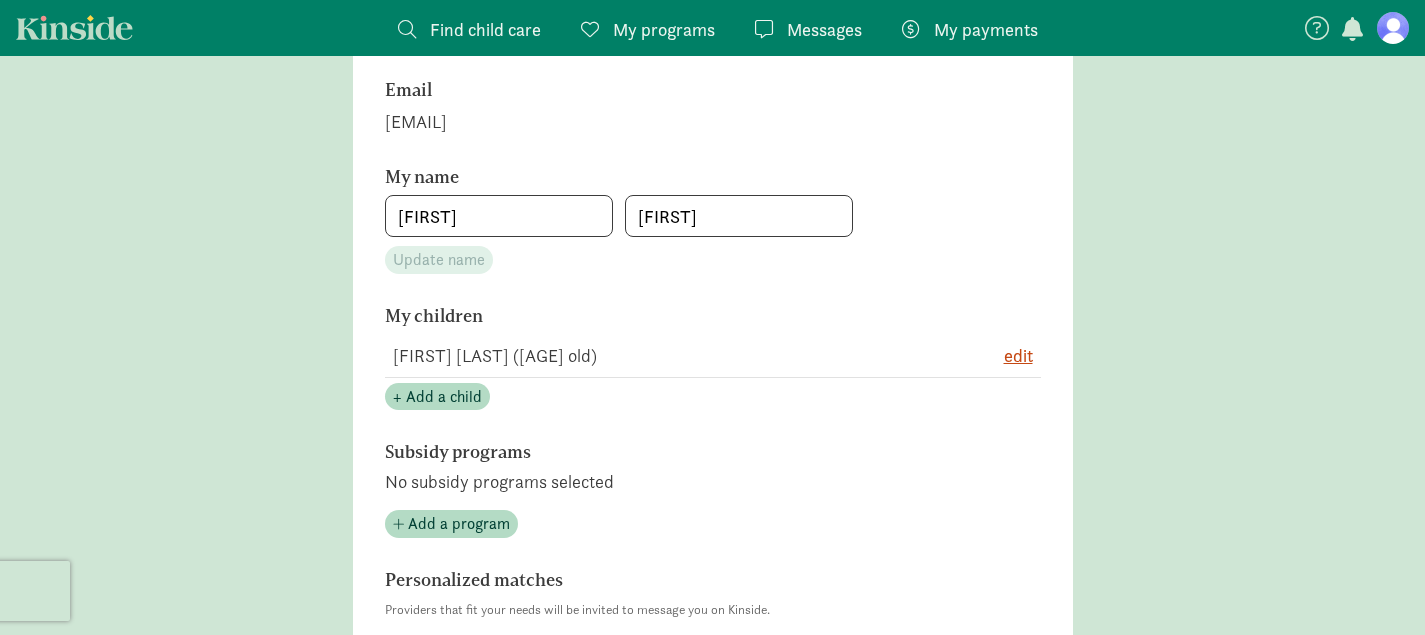 click on "My programs" at bounding box center (664, 29) 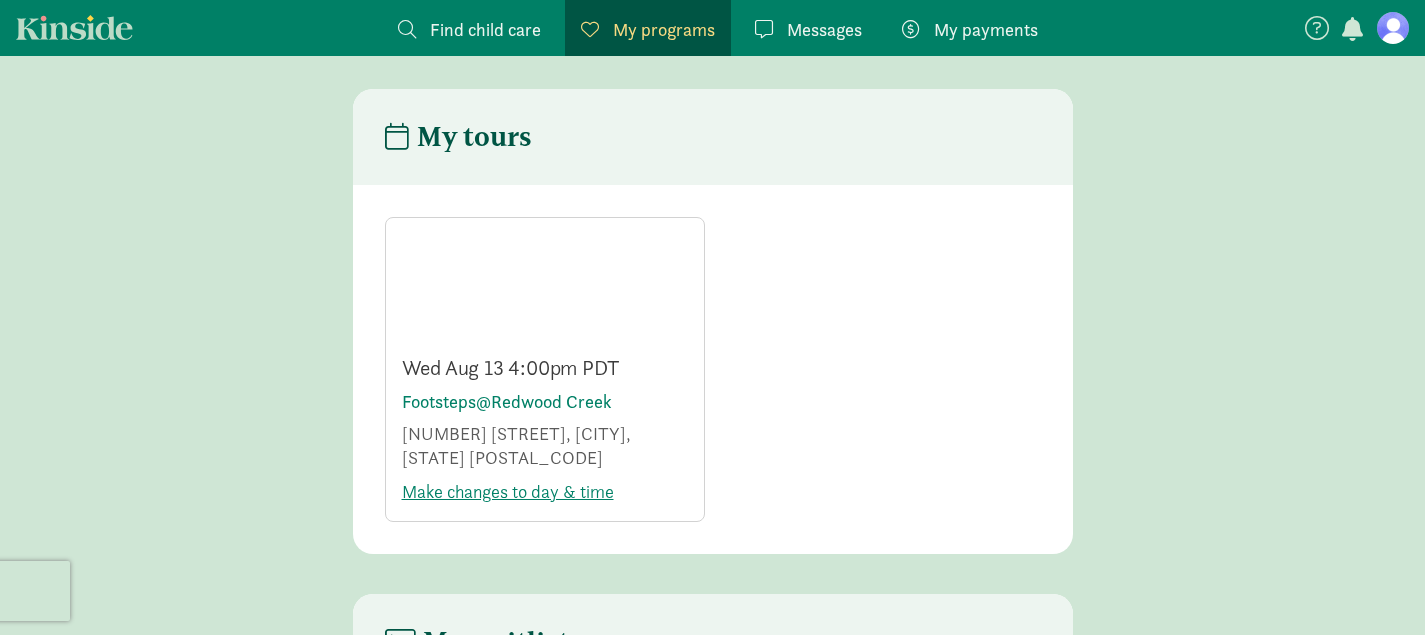 scroll, scrollTop: 0, scrollLeft: 0, axis: both 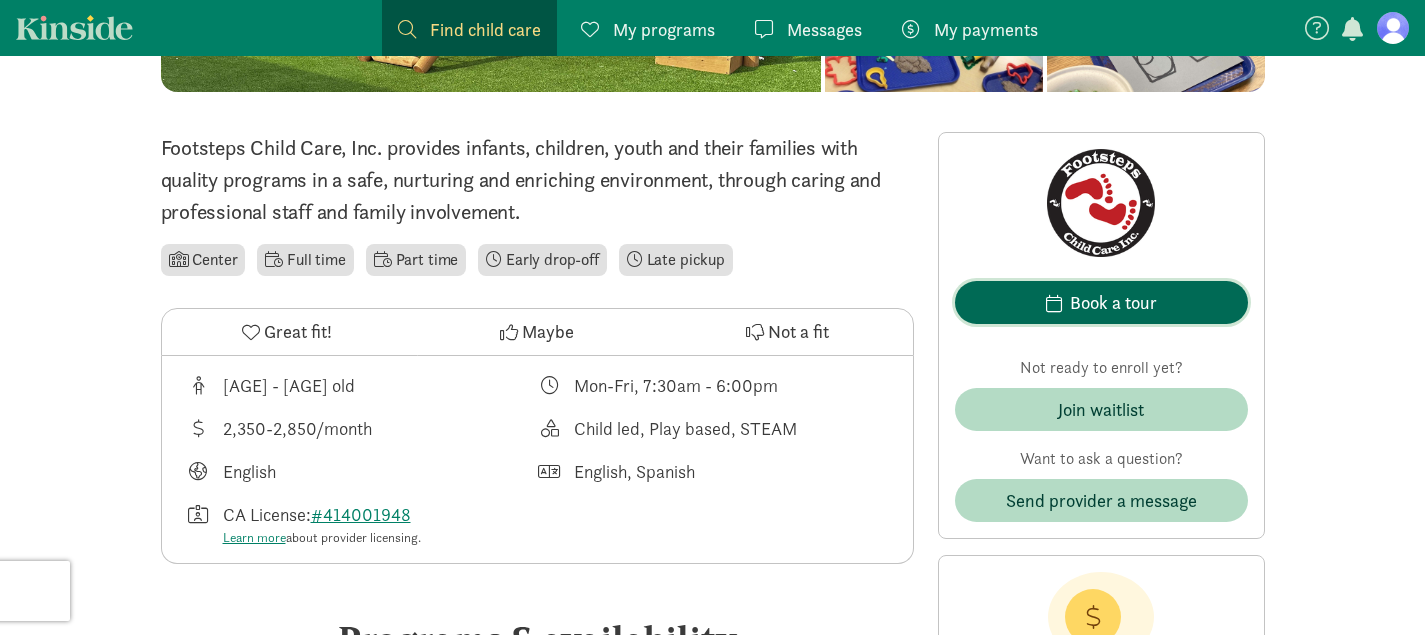 click on "Book a tour" 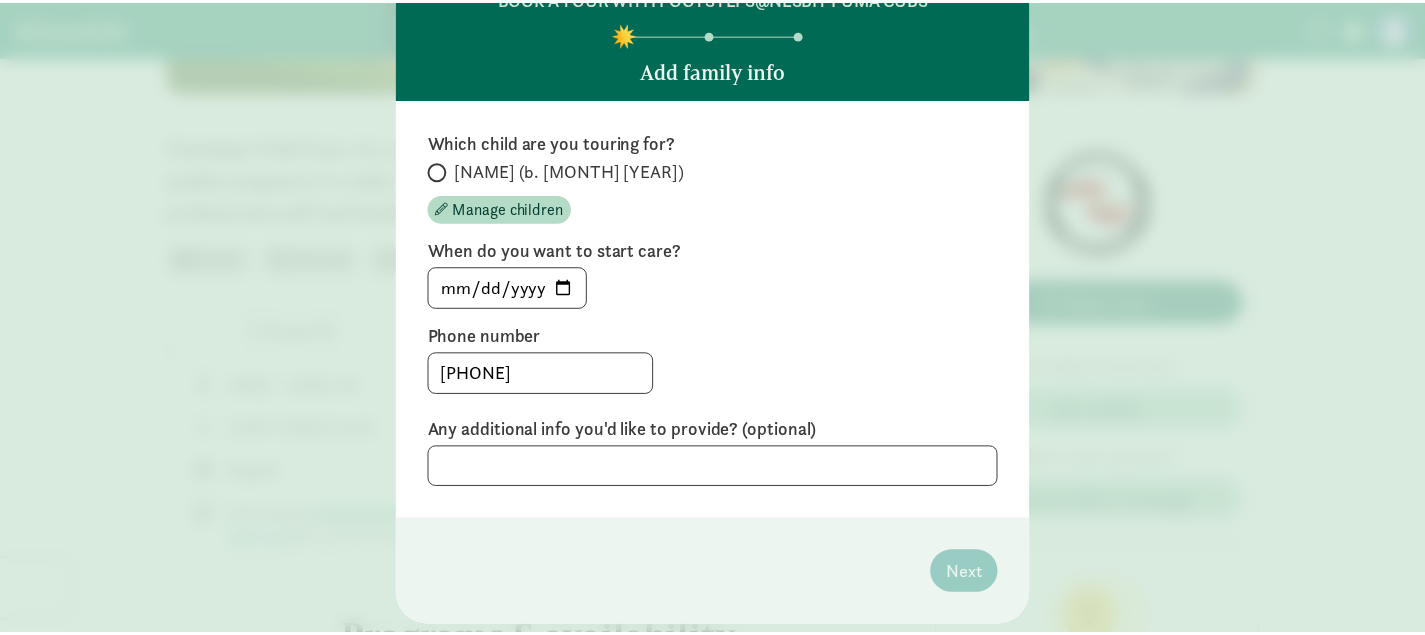 scroll, scrollTop: 118, scrollLeft: 0, axis: vertical 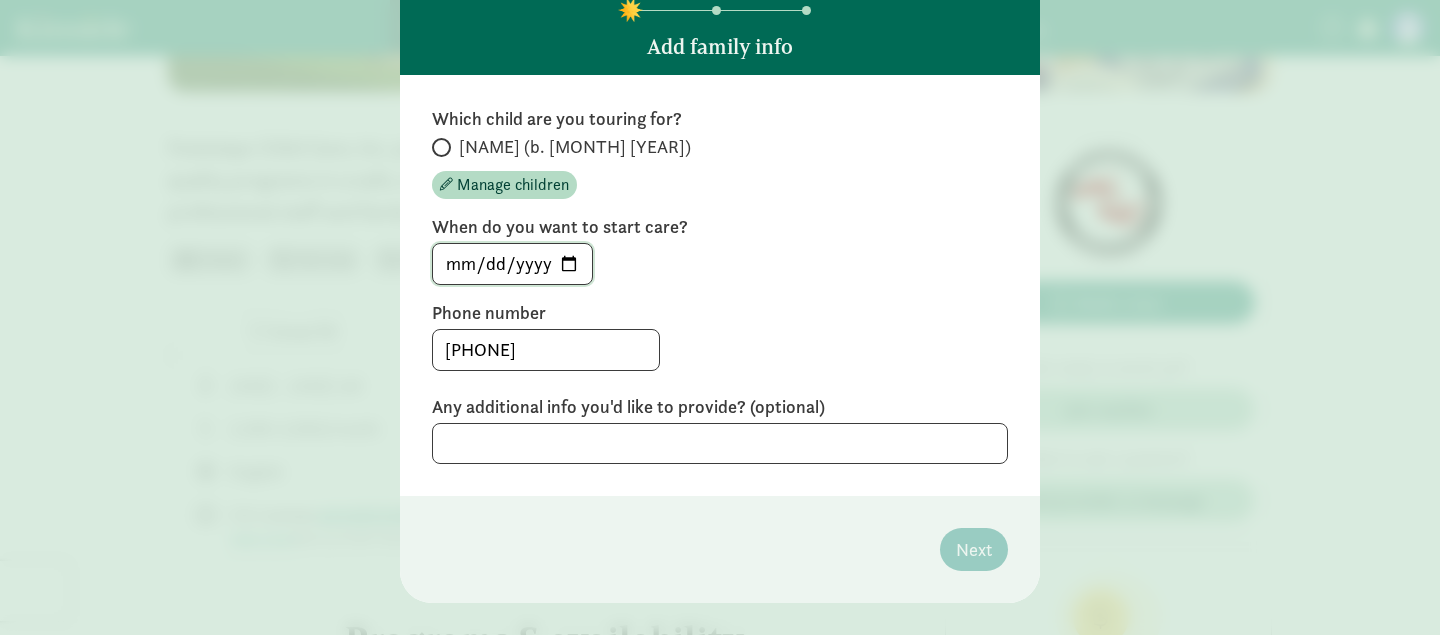 click on "[DATE]" 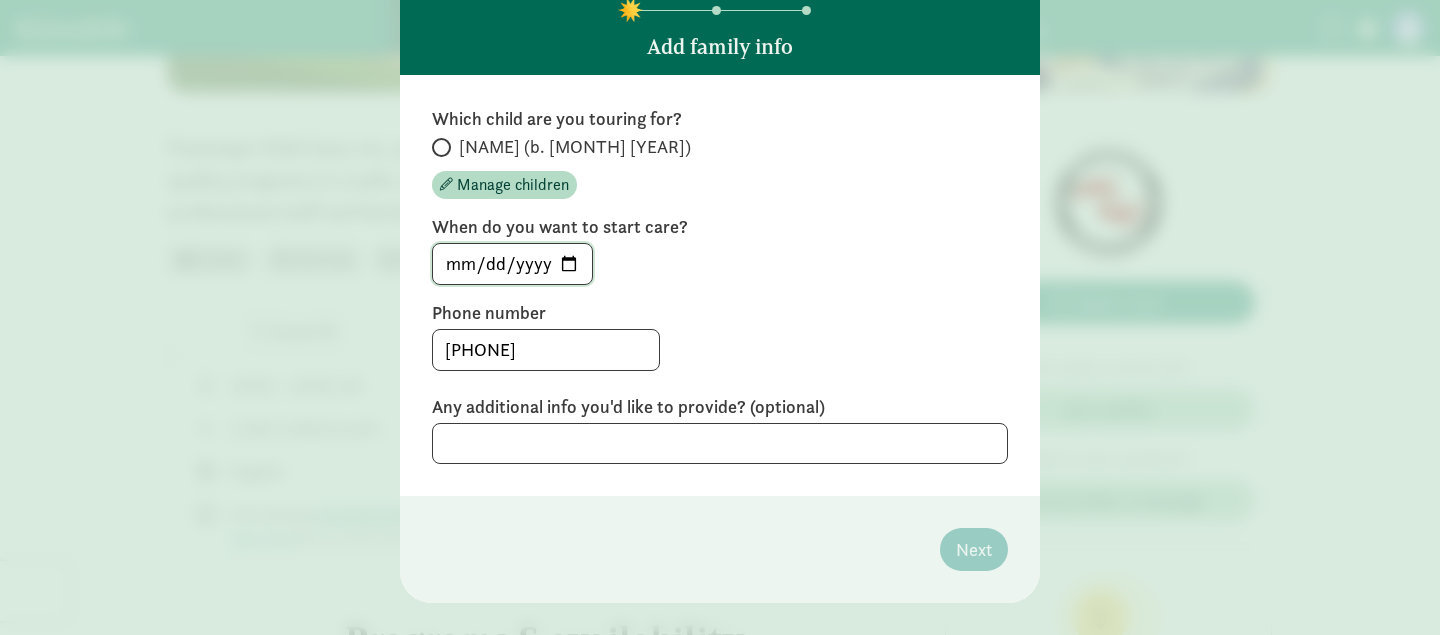 type on "[DATE]" 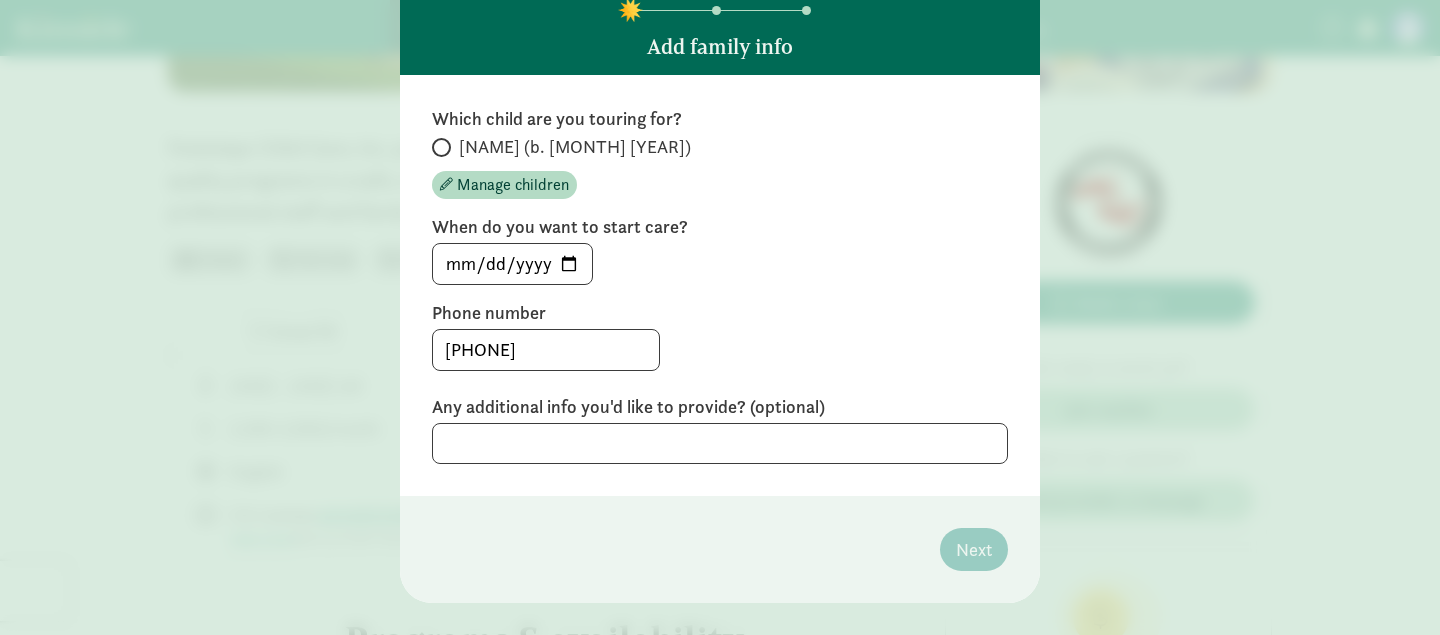 click on "Next" at bounding box center [720, 549] 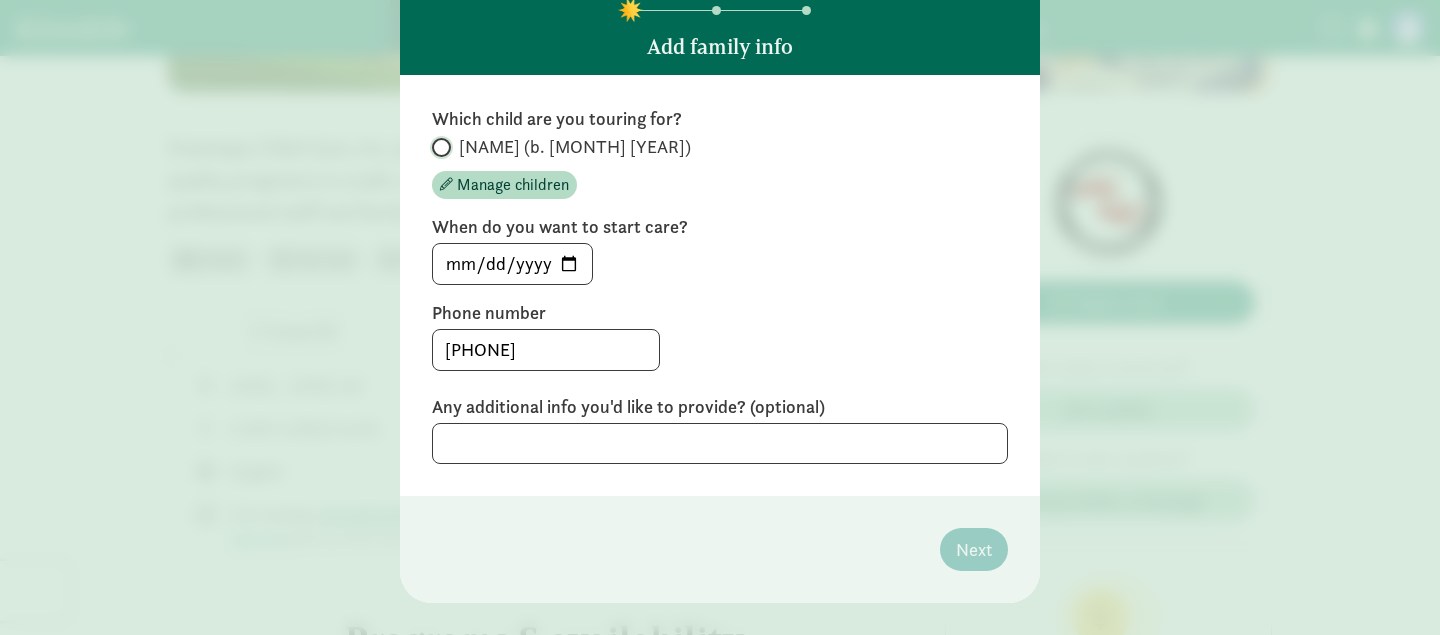 click on "[NAME] (b. [MONTH] [YEAR])" at bounding box center [438, 147] 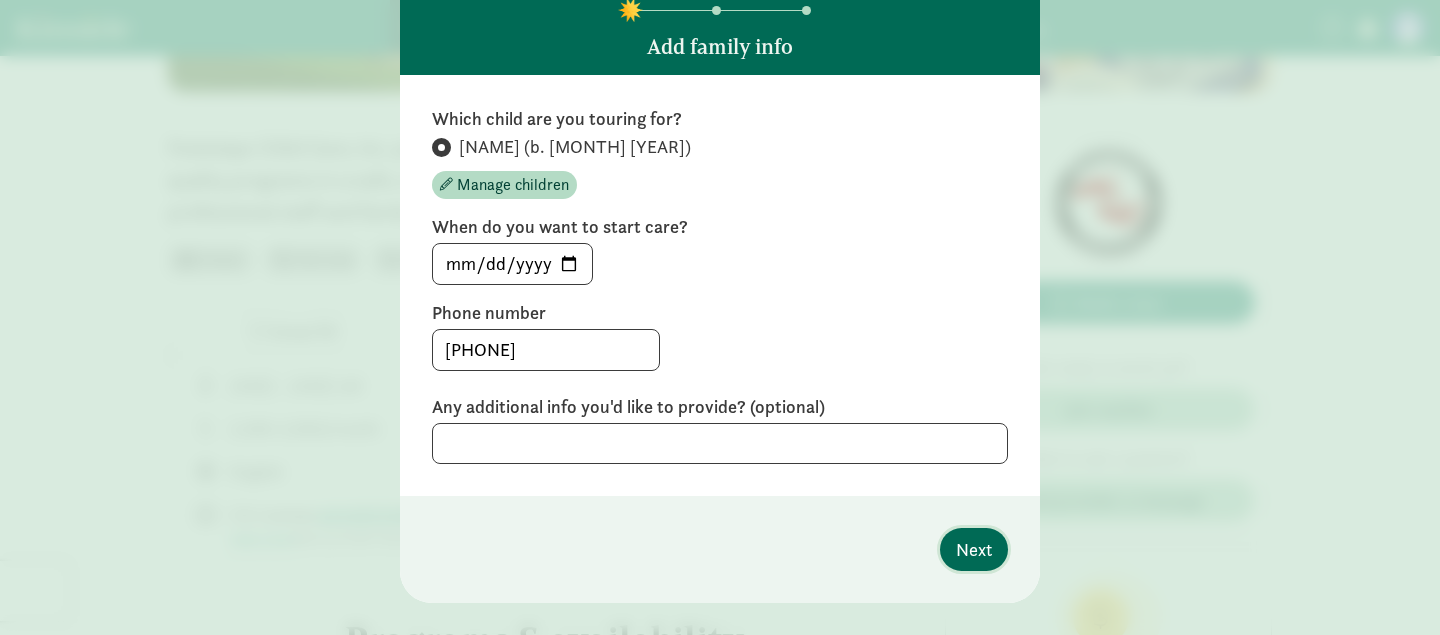 click on "Next" 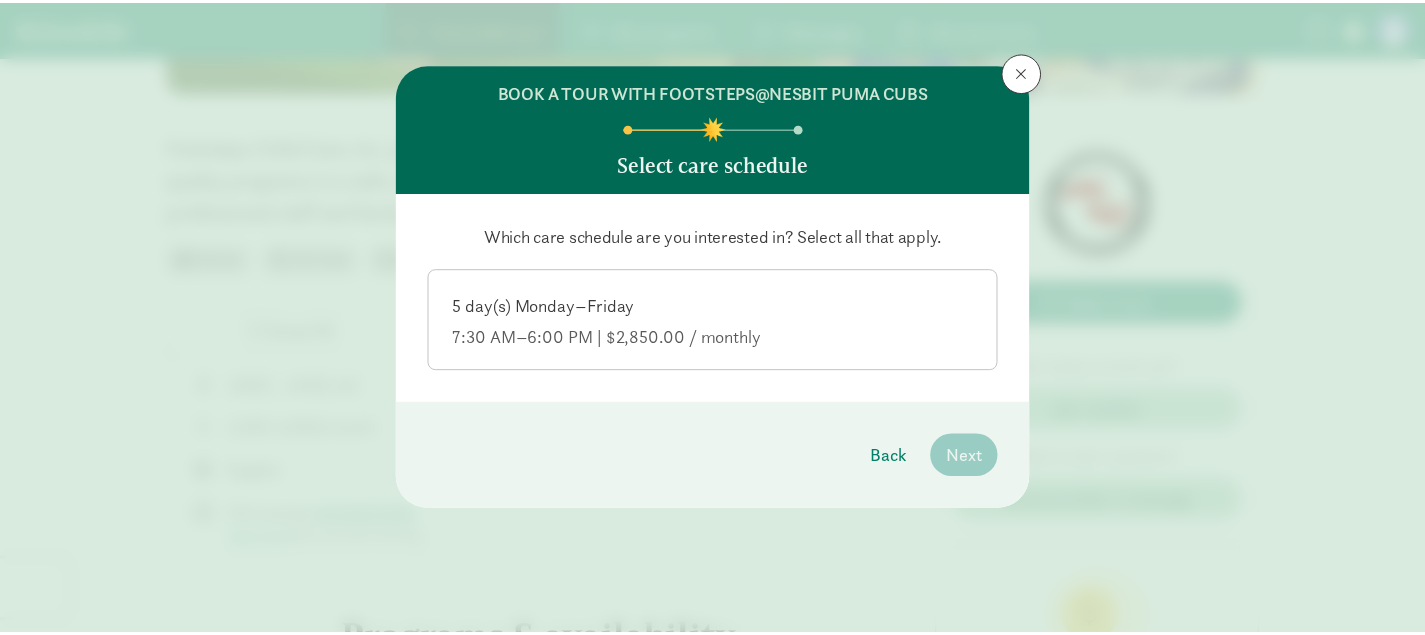 scroll, scrollTop: 0, scrollLeft: 0, axis: both 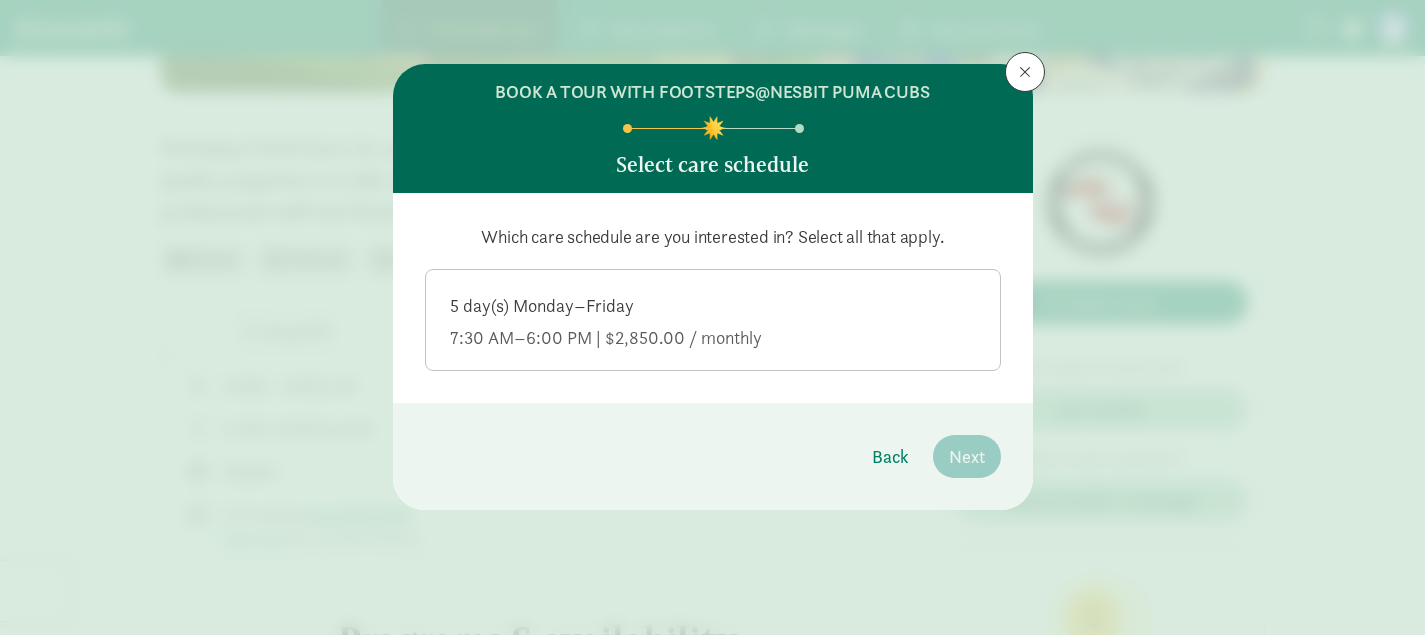 click on "5 day(s) Monday–Friday 7:30 AM–6:00 PM | $2,850.00 / monthly" at bounding box center (713, 322) 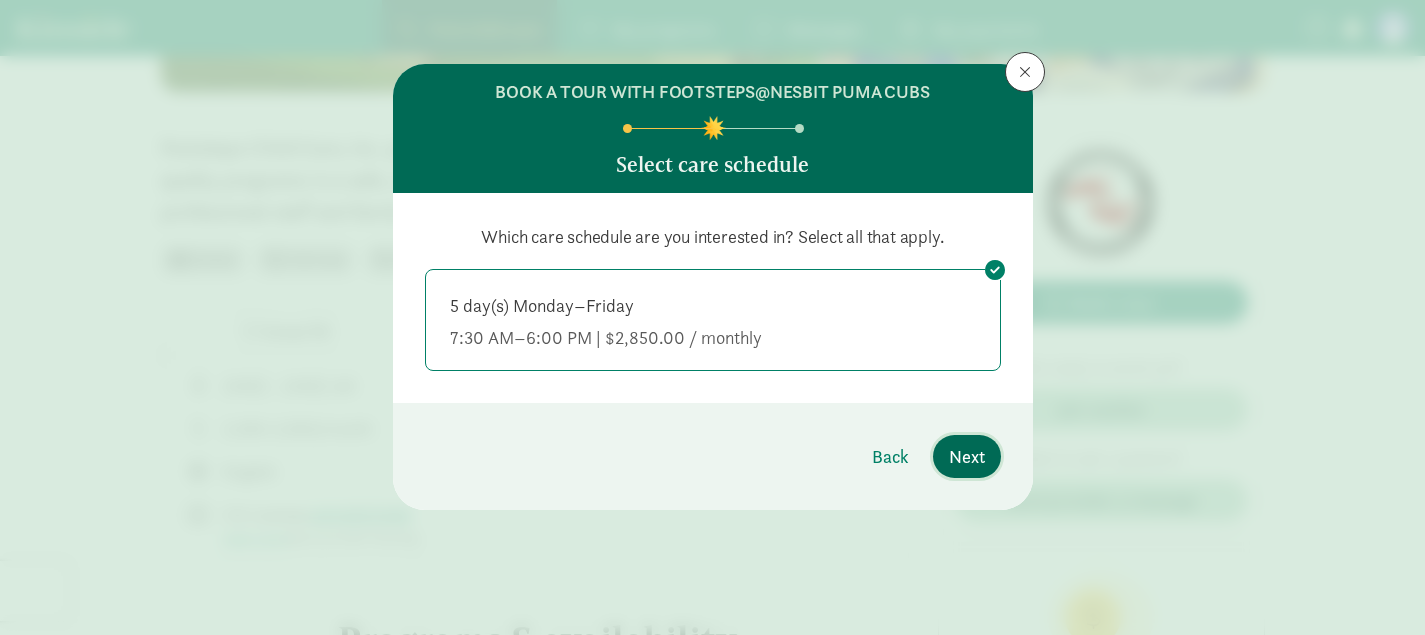 click on "Next" at bounding box center [967, 456] 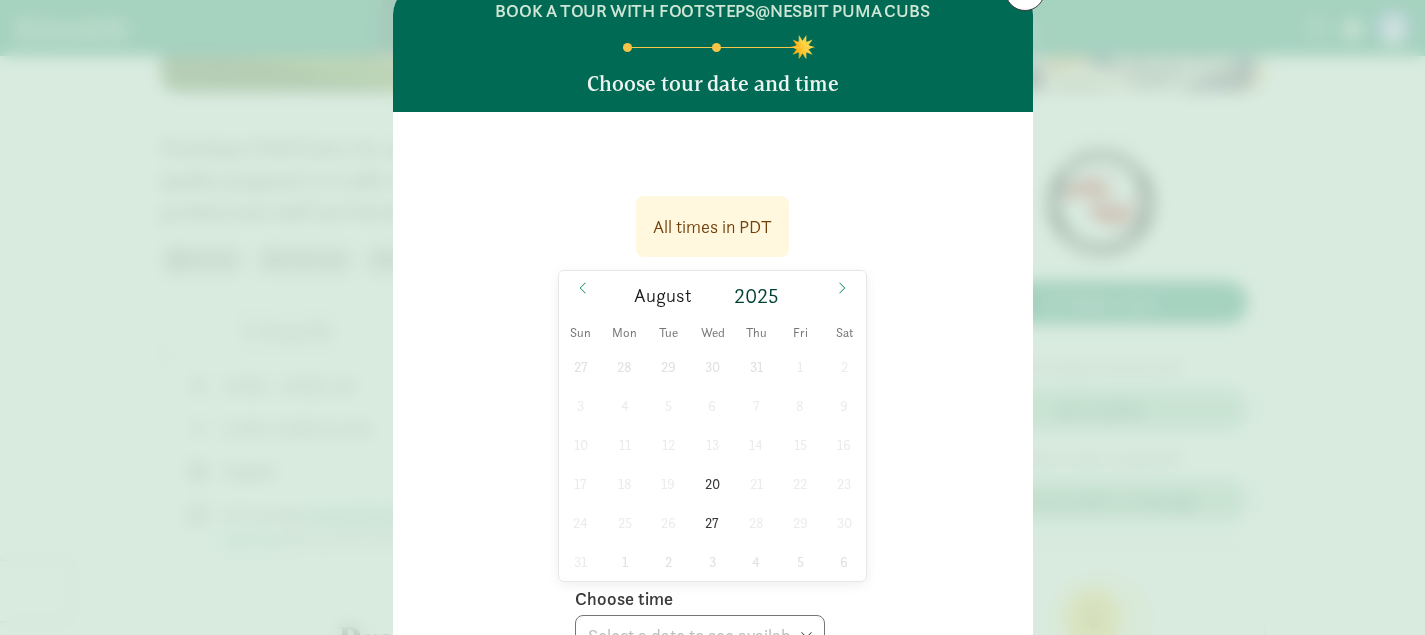 scroll, scrollTop: 0, scrollLeft: 0, axis: both 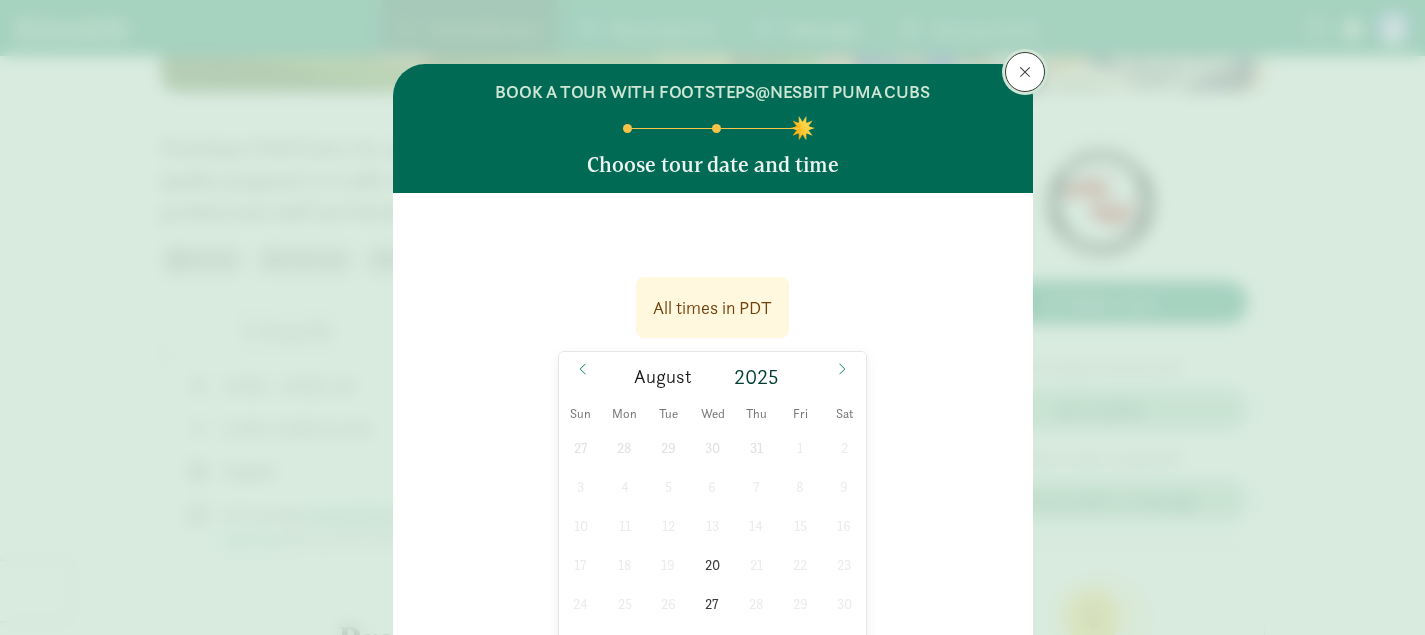 click at bounding box center (1025, 72) 